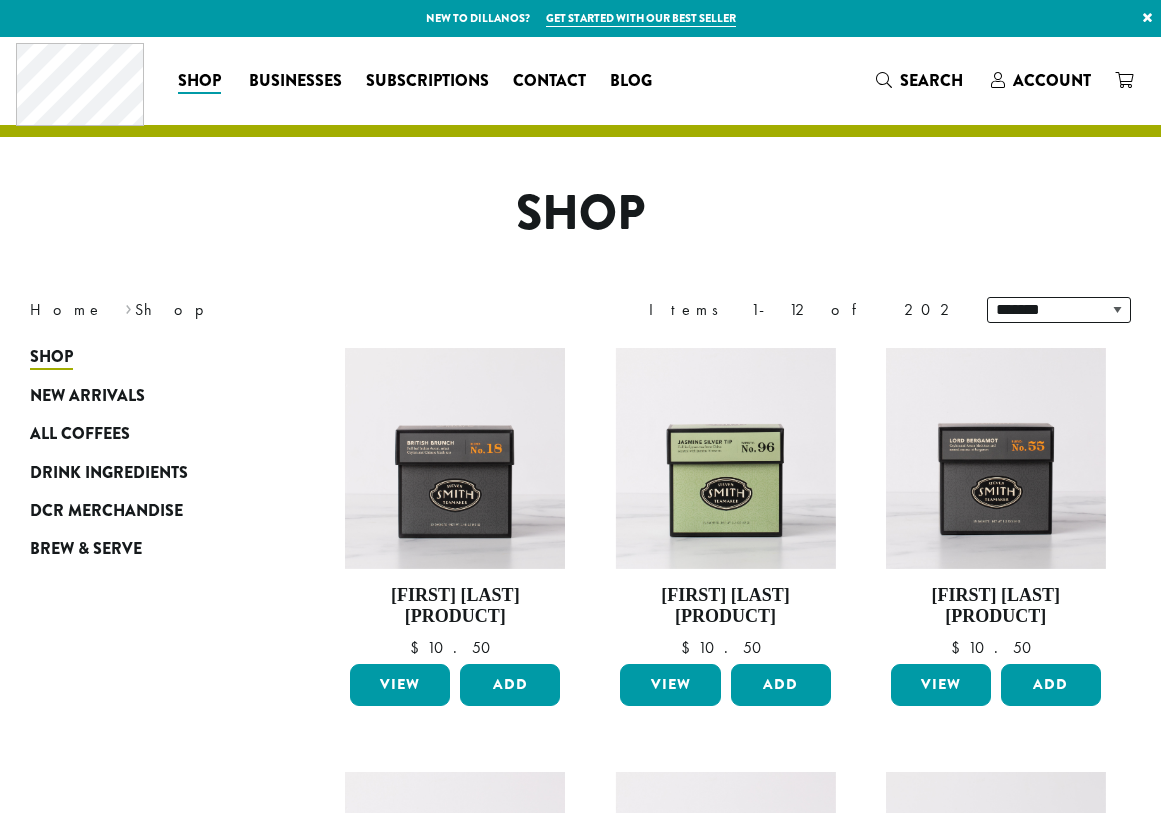 scroll, scrollTop: 0, scrollLeft: 0, axis: both 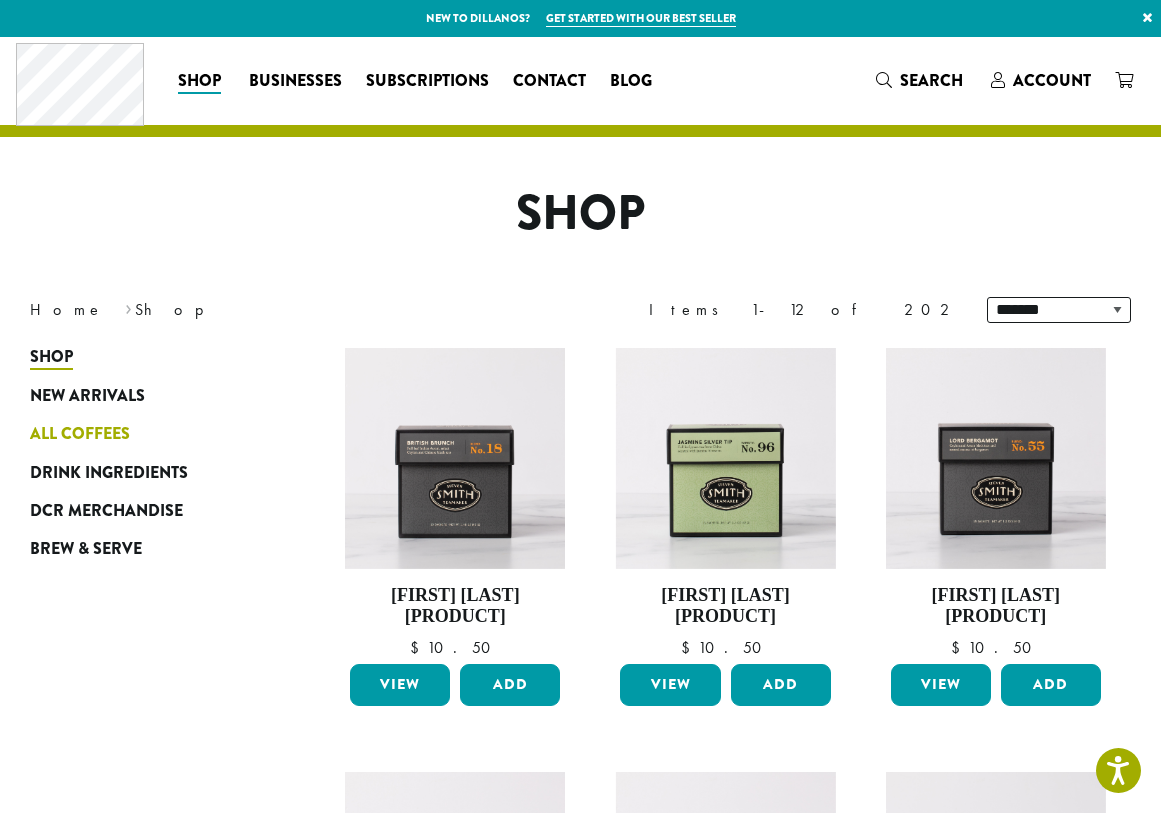 click on "All Coffees" at bounding box center (80, 434) 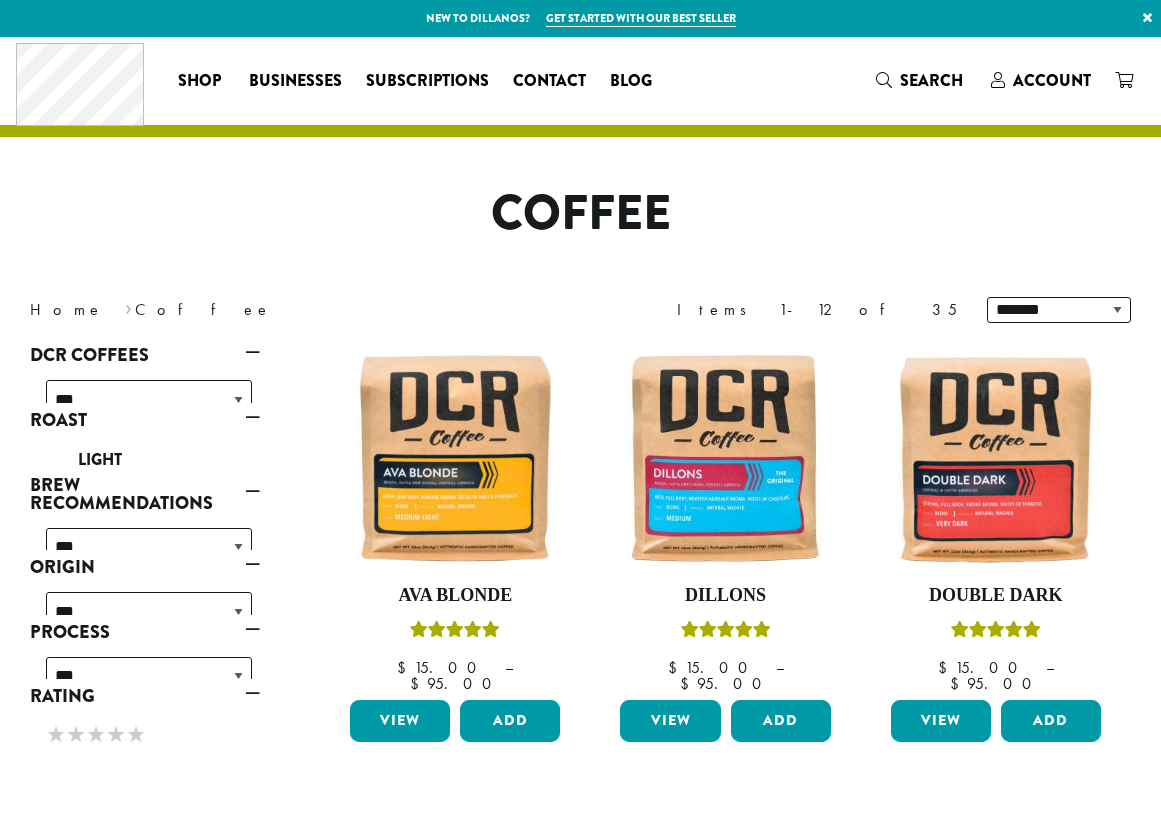 scroll, scrollTop: 0, scrollLeft: 0, axis: both 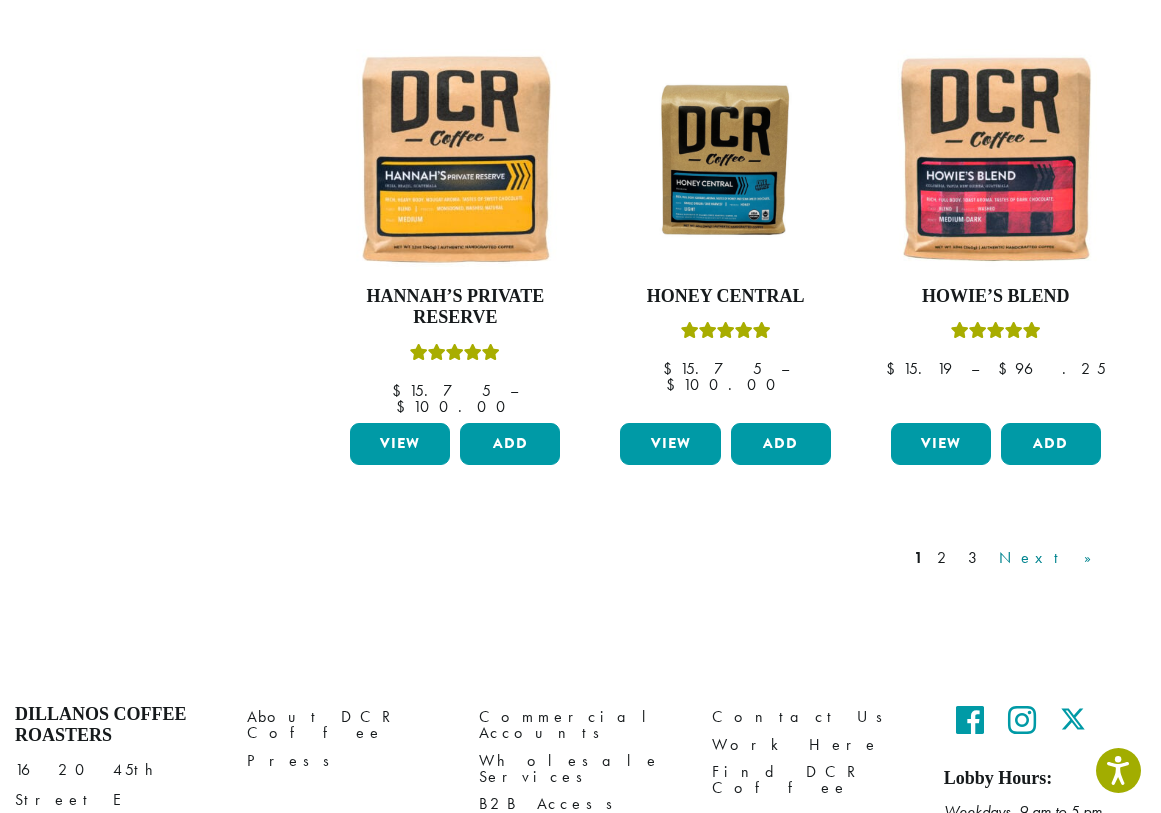 click on "Next »" at bounding box center [1052, 558] 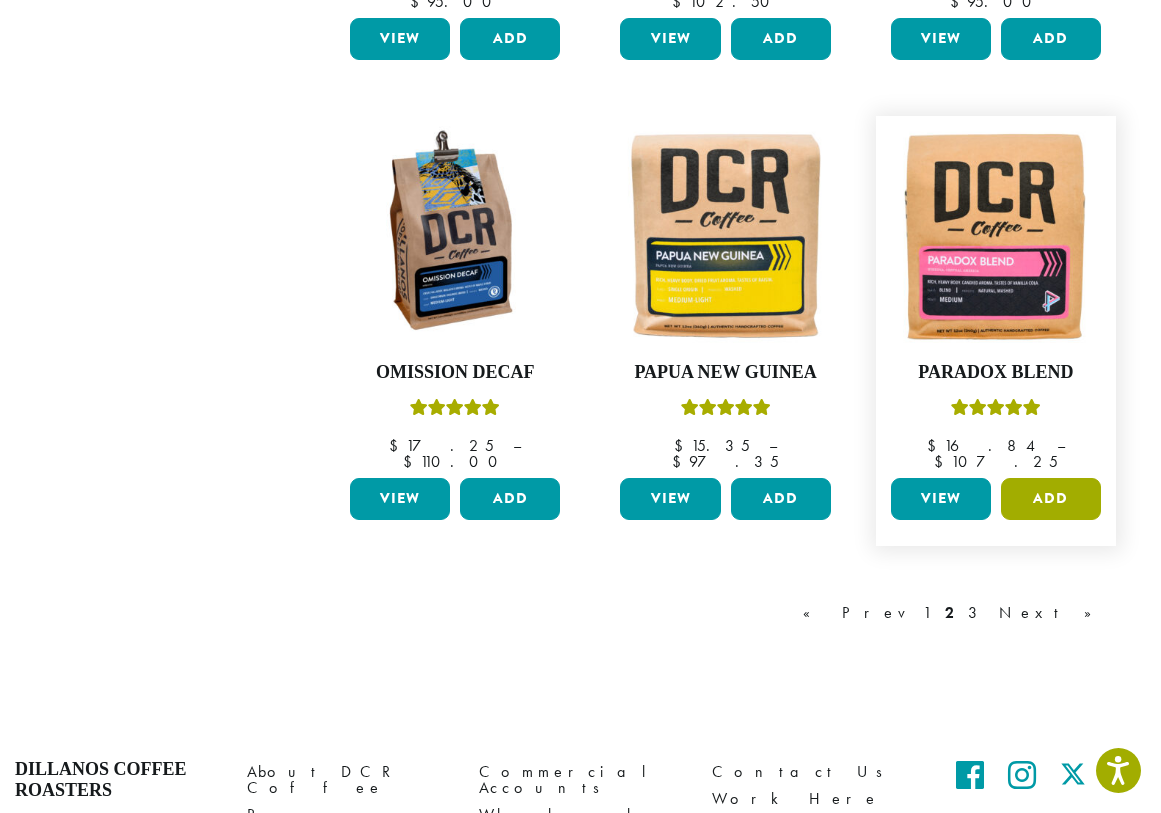 scroll, scrollTop: 1623, scrollLeft: 0, axis: vertical 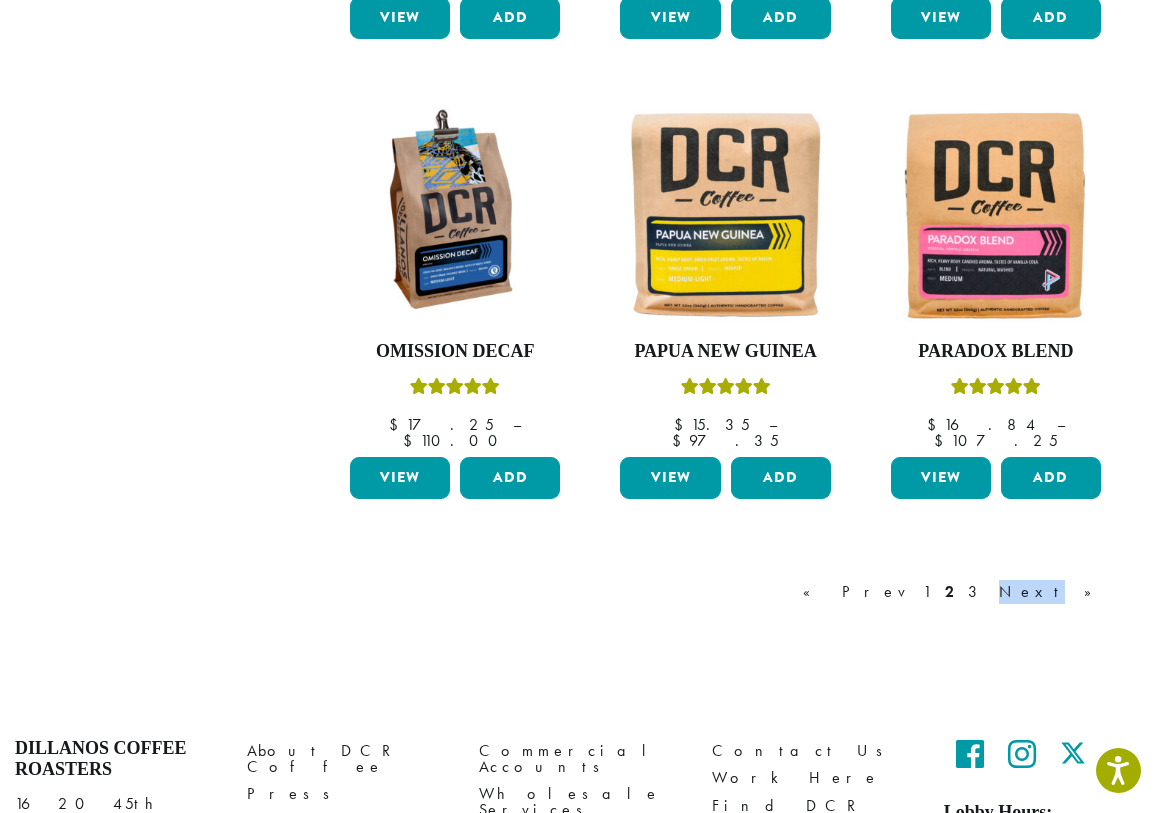 drag, startPoint x: 1094, startPoint y: 528, endPoint x: 1058, endPoint y: 622, distance: 100.65784 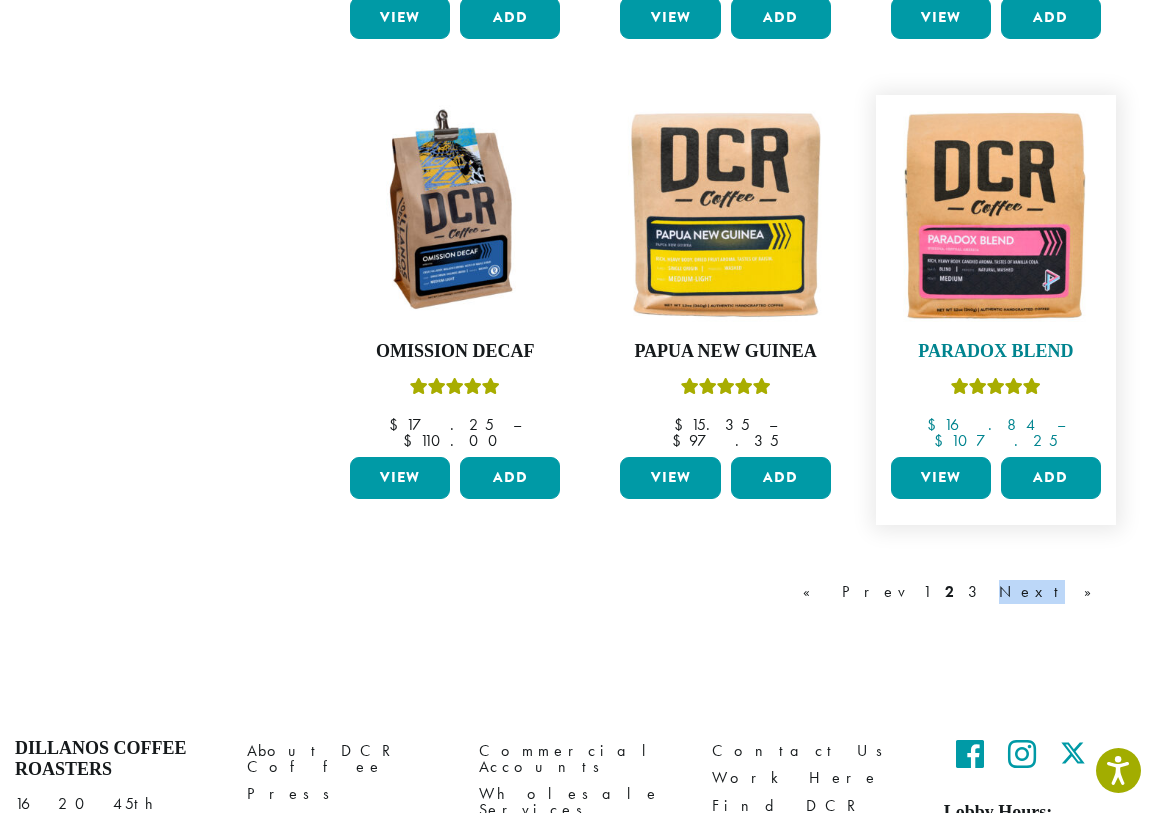 click at bounding box center (996, 215) 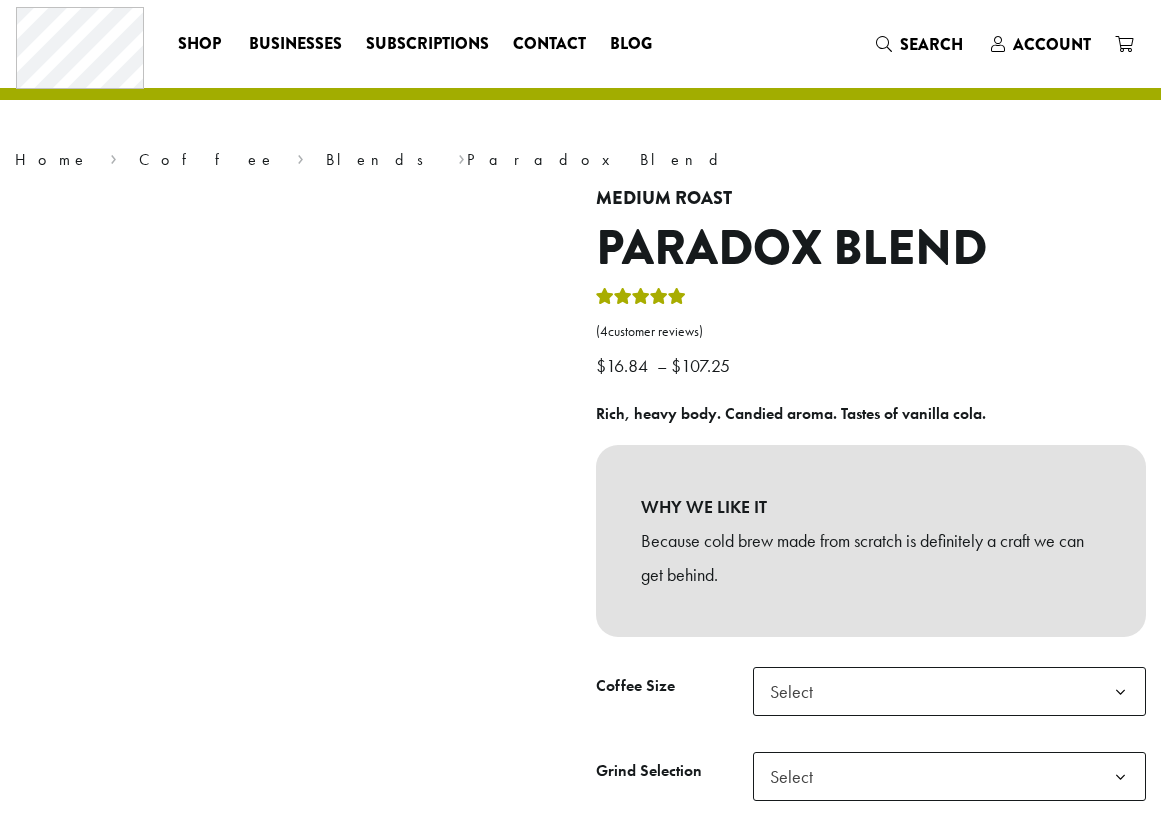 scroll, scrollTop: 0, scrollLeft: 0, axis: both 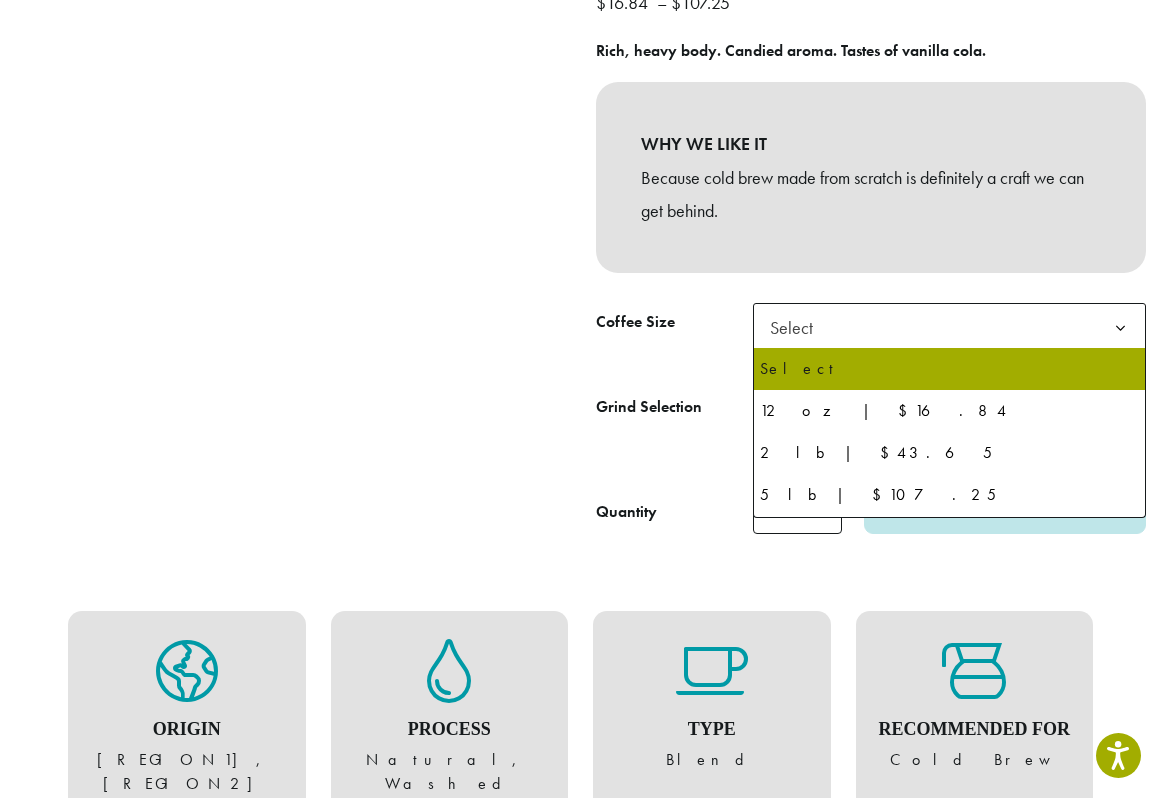 click on "Select" 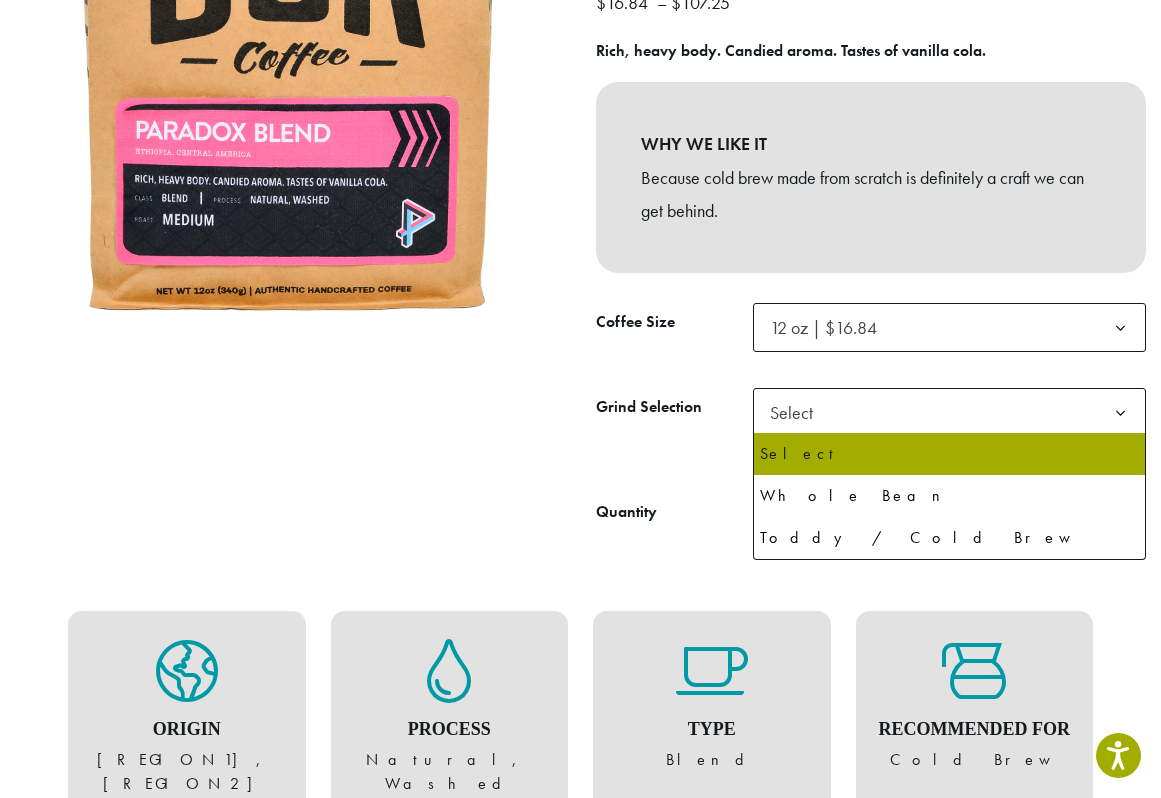 click on "Select" 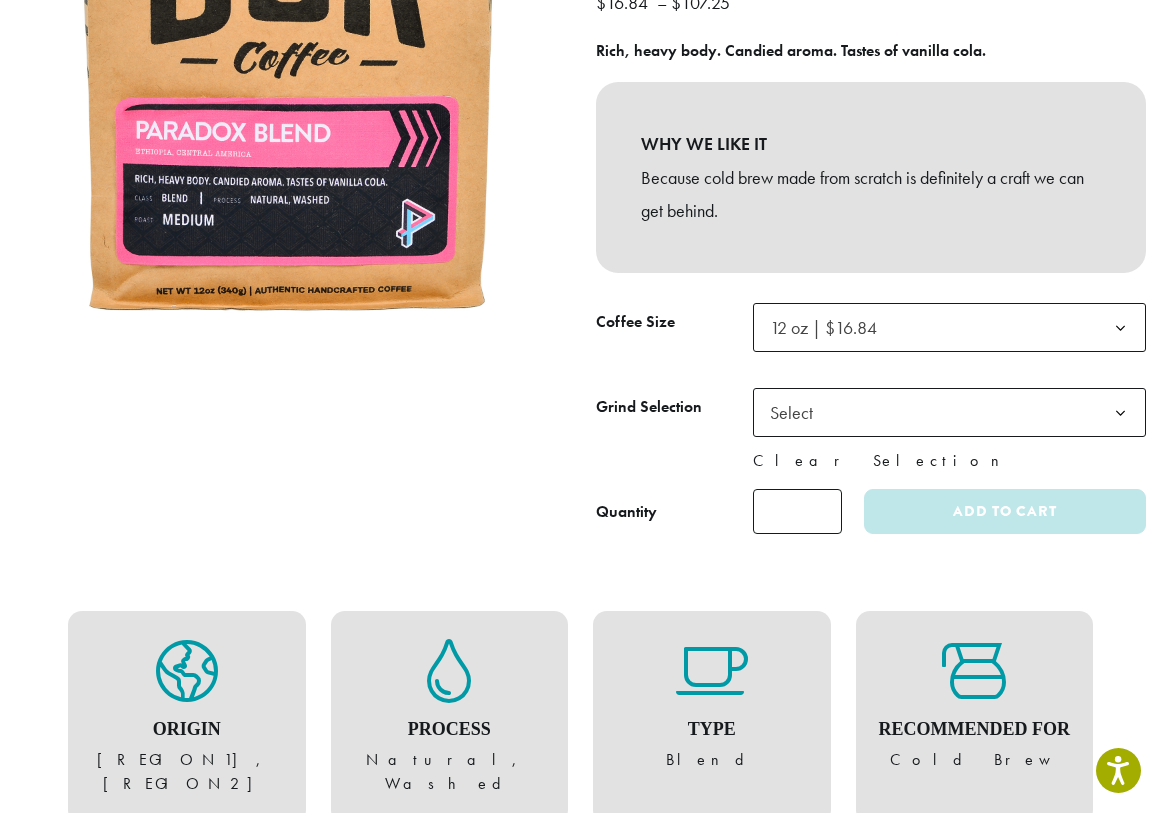 drag, startPoint x: 905, startPoint y: 454, endPoint x: 905, endPoint y: 466, distance: 12 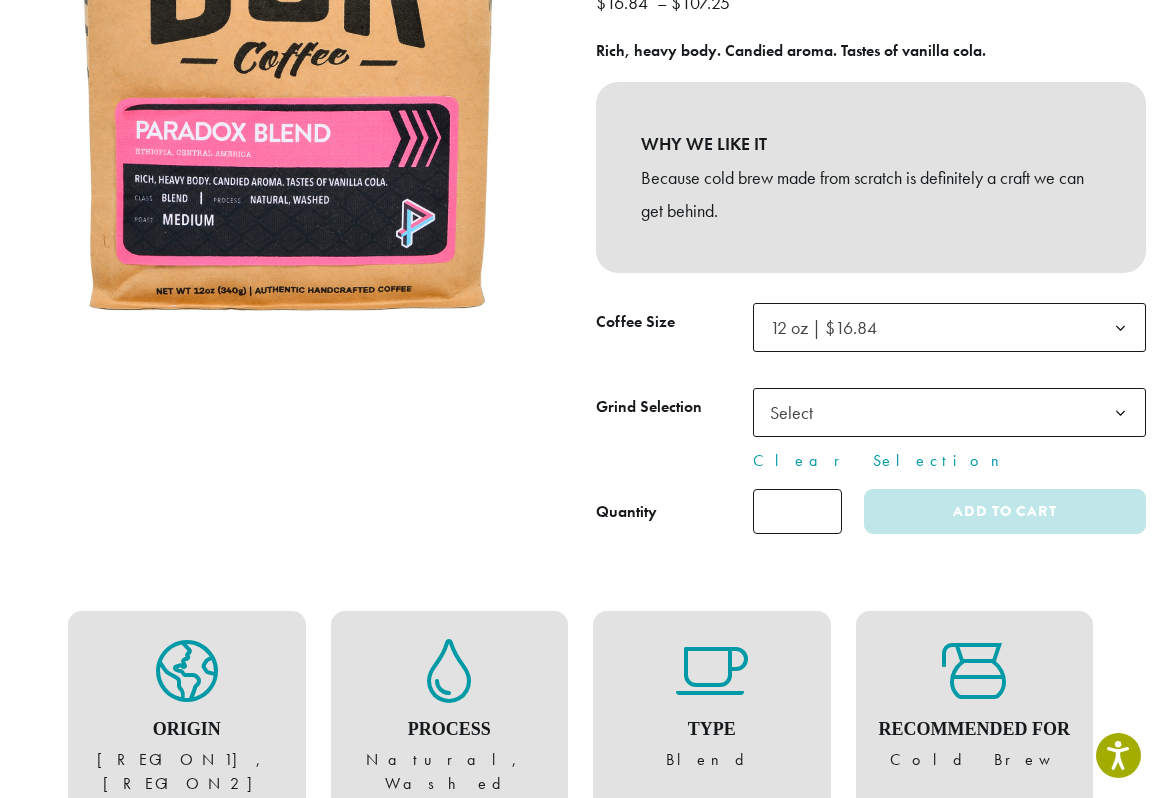 click on "Select" 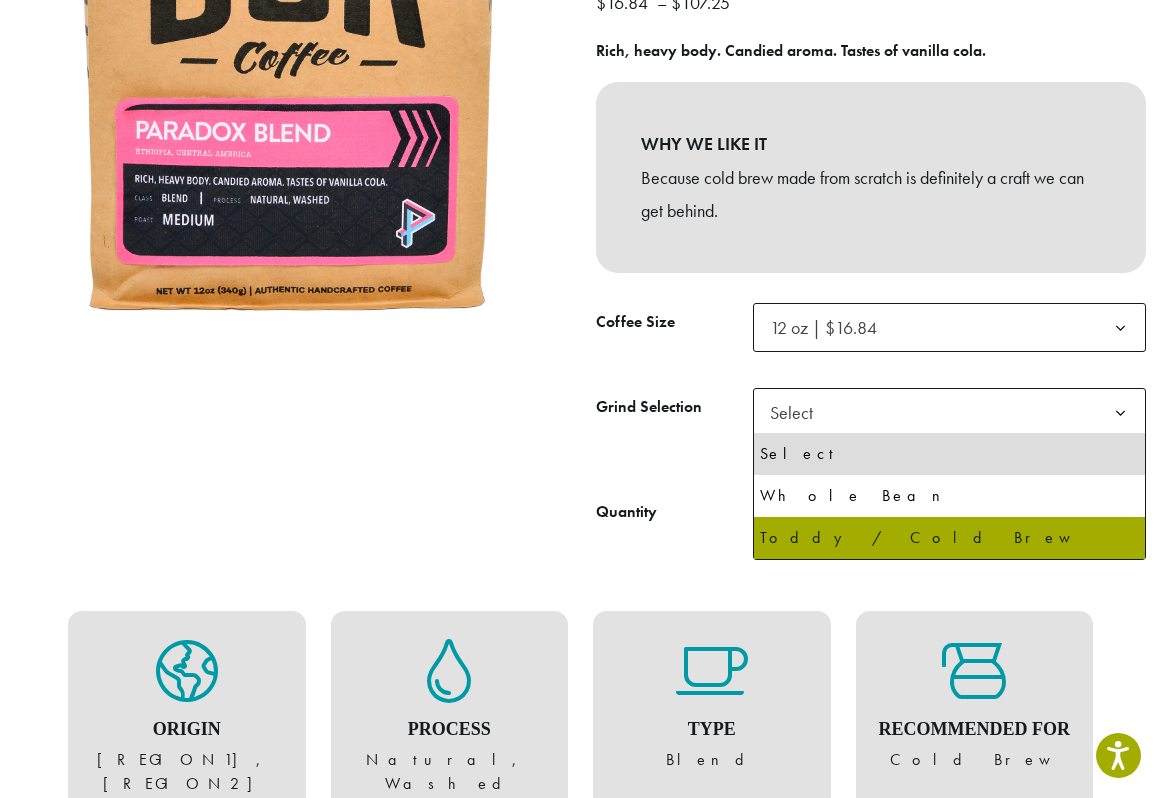 select on "*********" 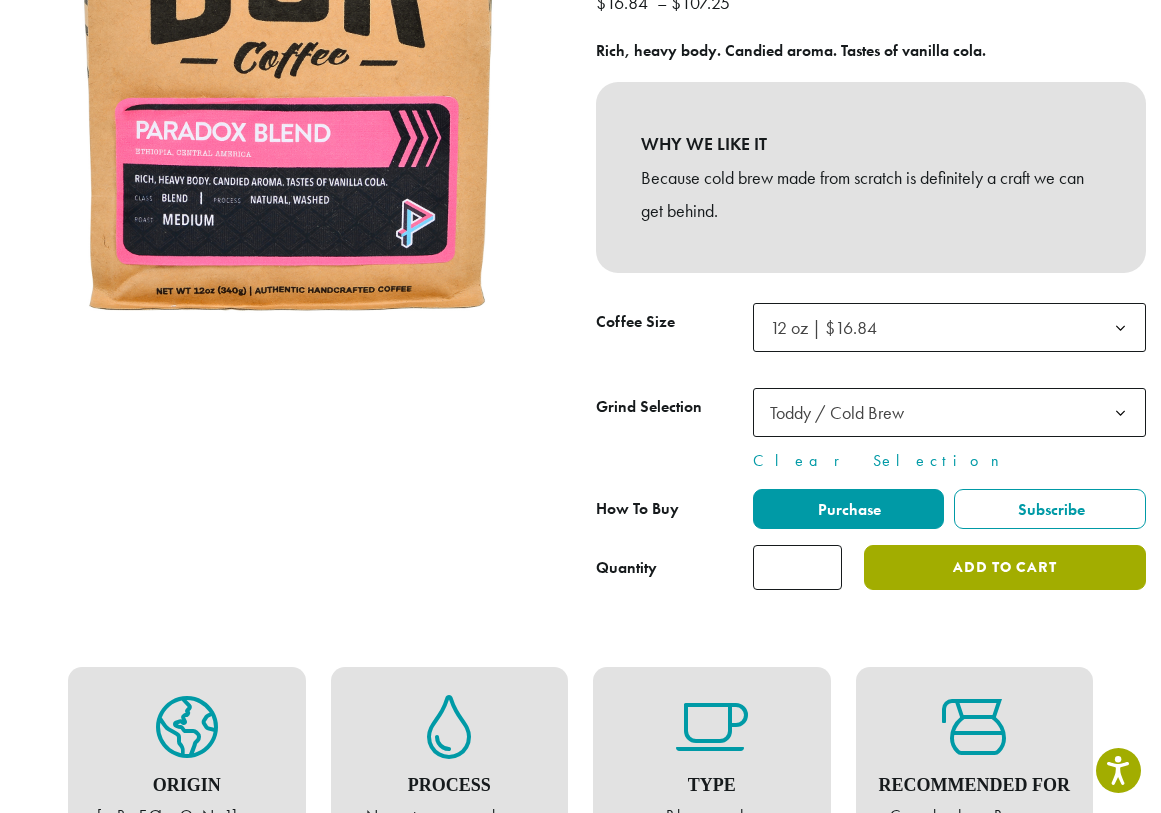 click on "Add to cart" 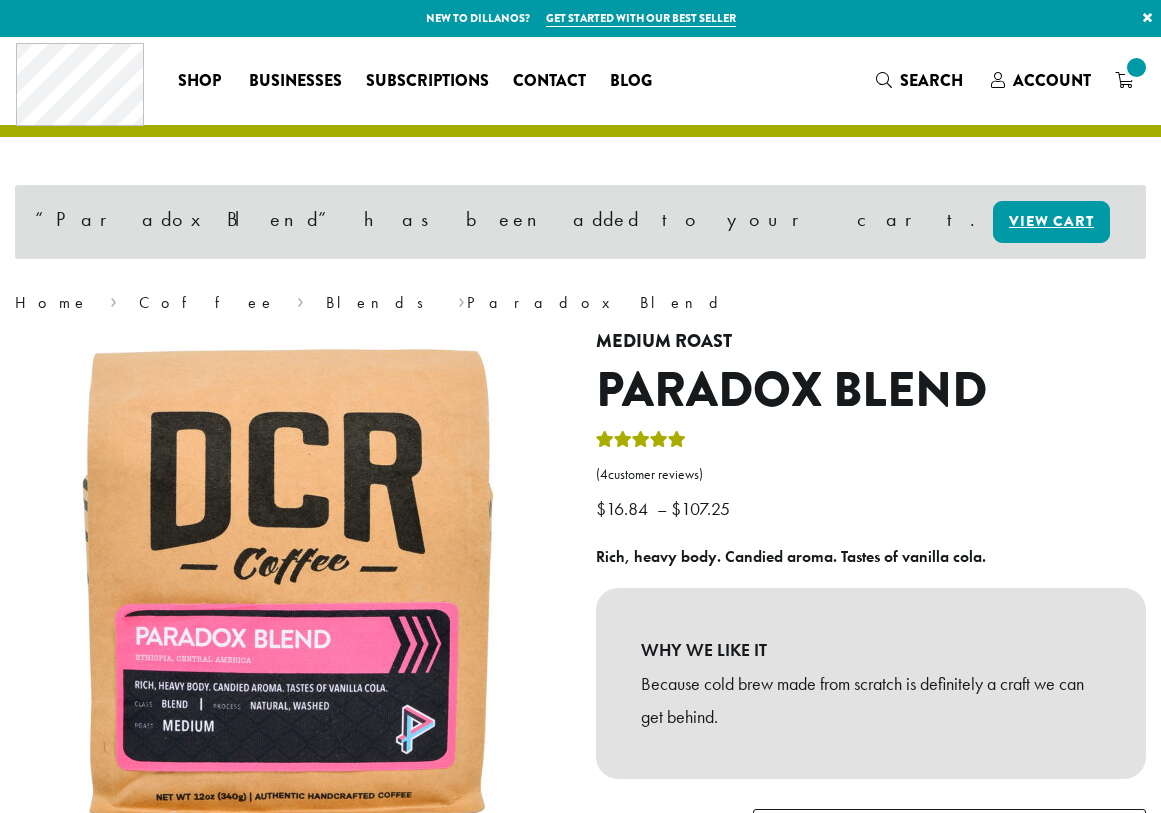 scroll, scrollTop: 0, scrollLeft: 0, axis: both 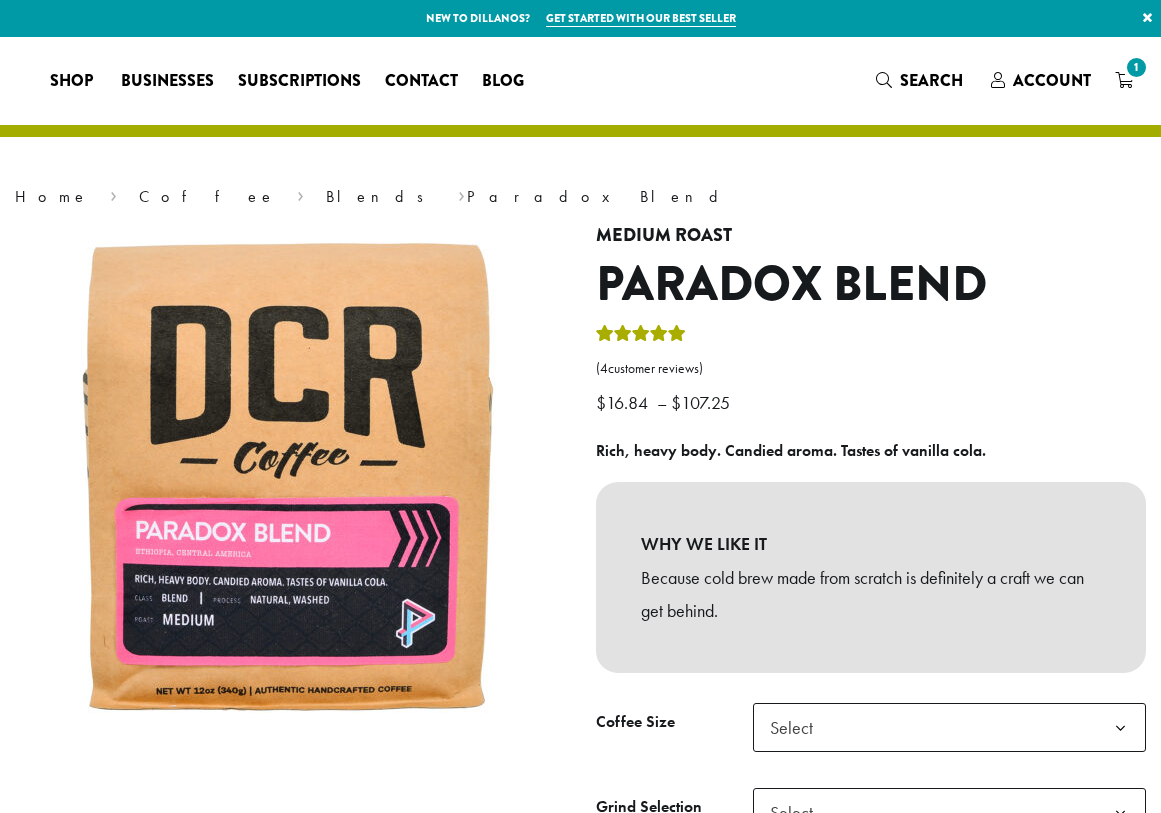 select on "*********" 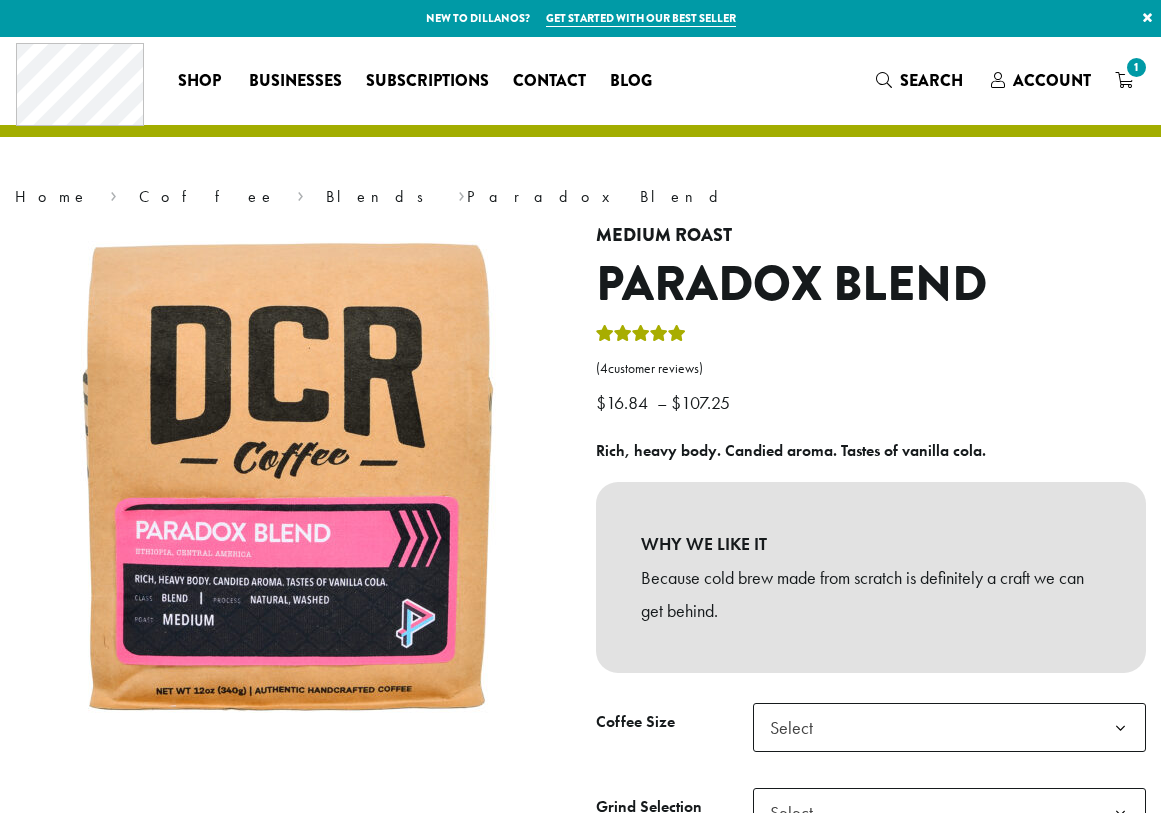 scroll, scrollTop: 400, scrollLeft: 0, axis: vertical 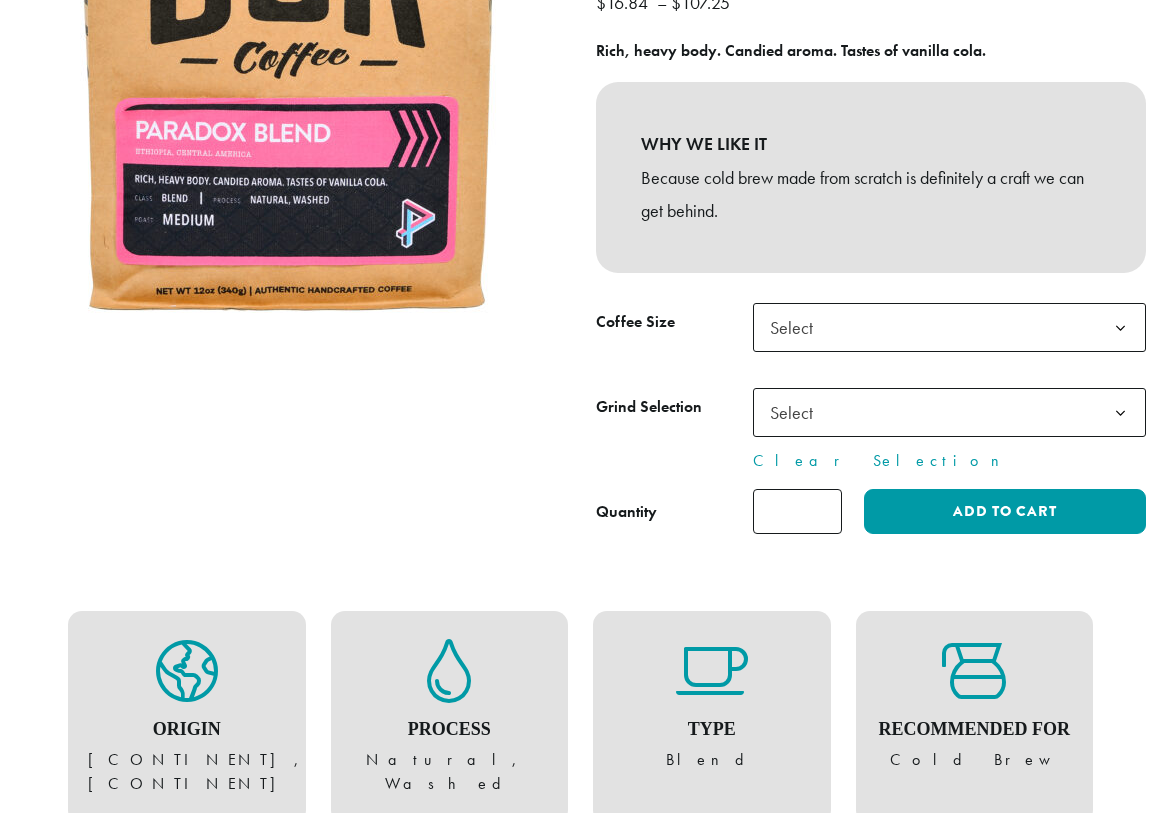 select on "*********" 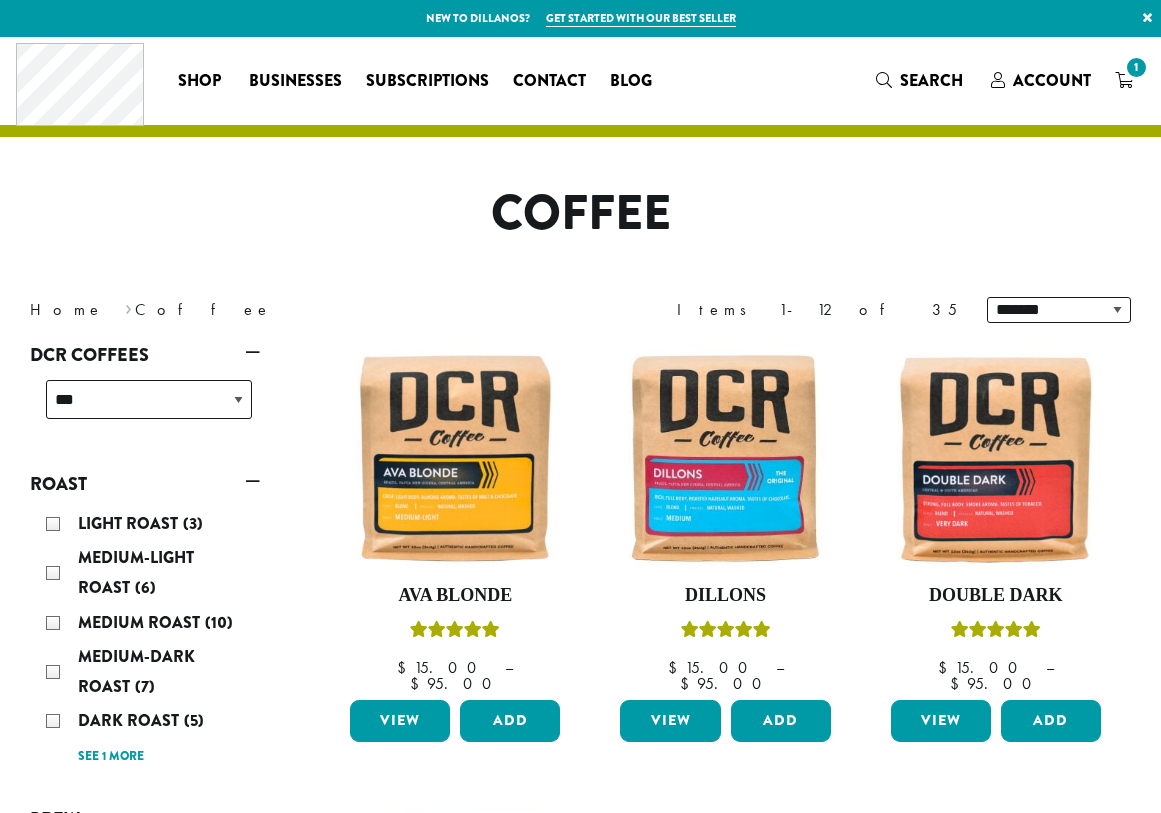 scroll, scrollTop: 1745, scrollLeft: 0, axis: vertical 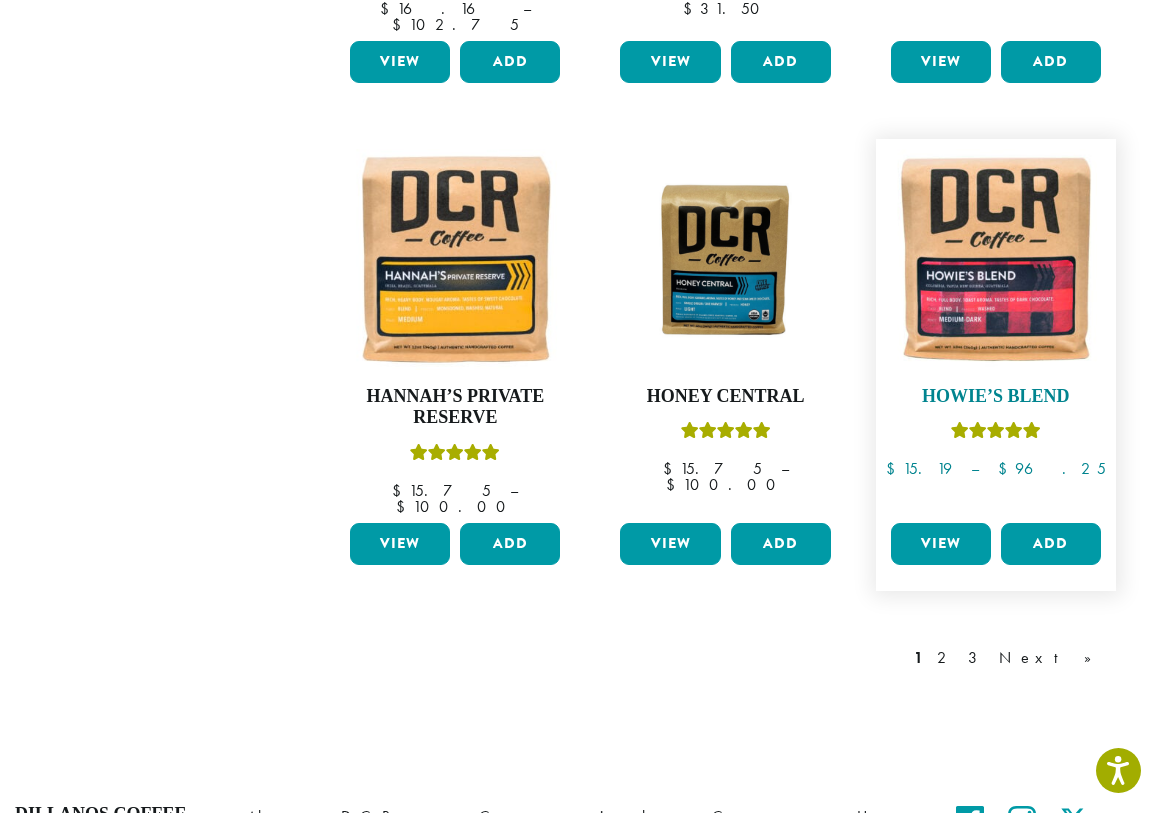 click at bounding box center (996, 259) 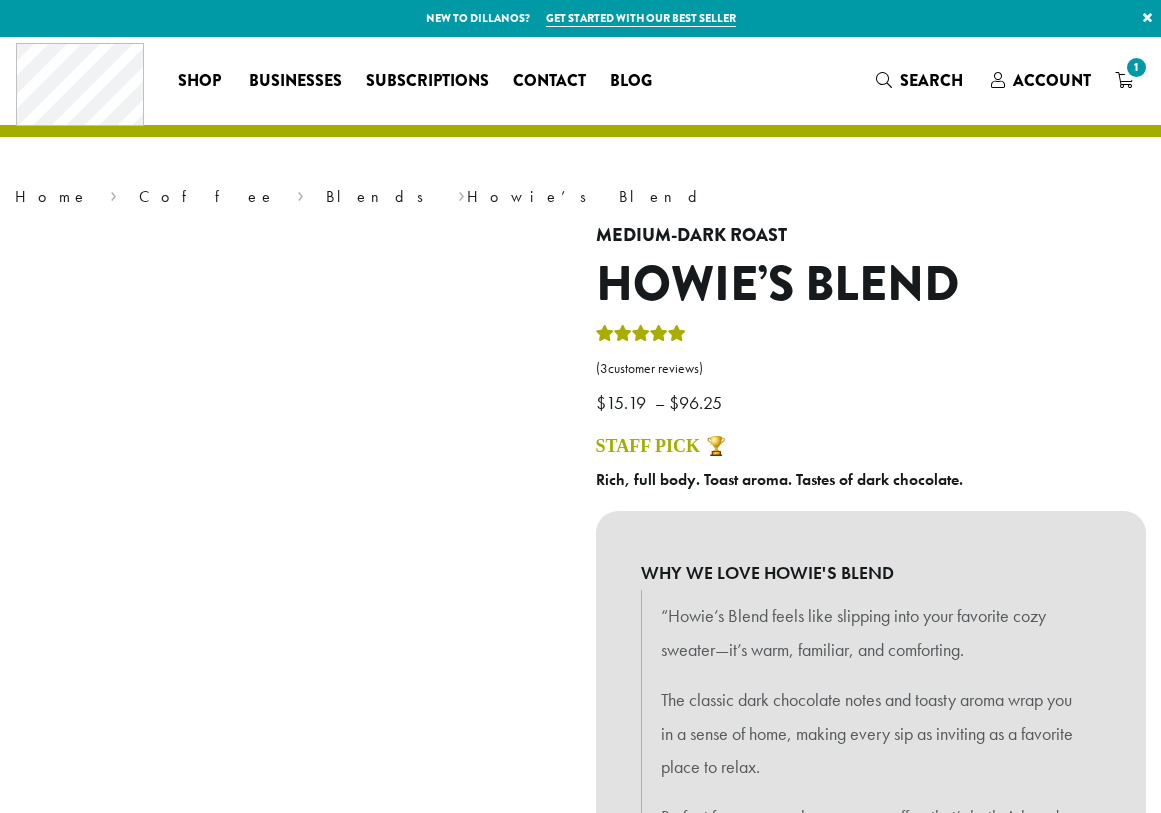 scroll, scrollTop: 0, scrollLeft: 0, axis: both 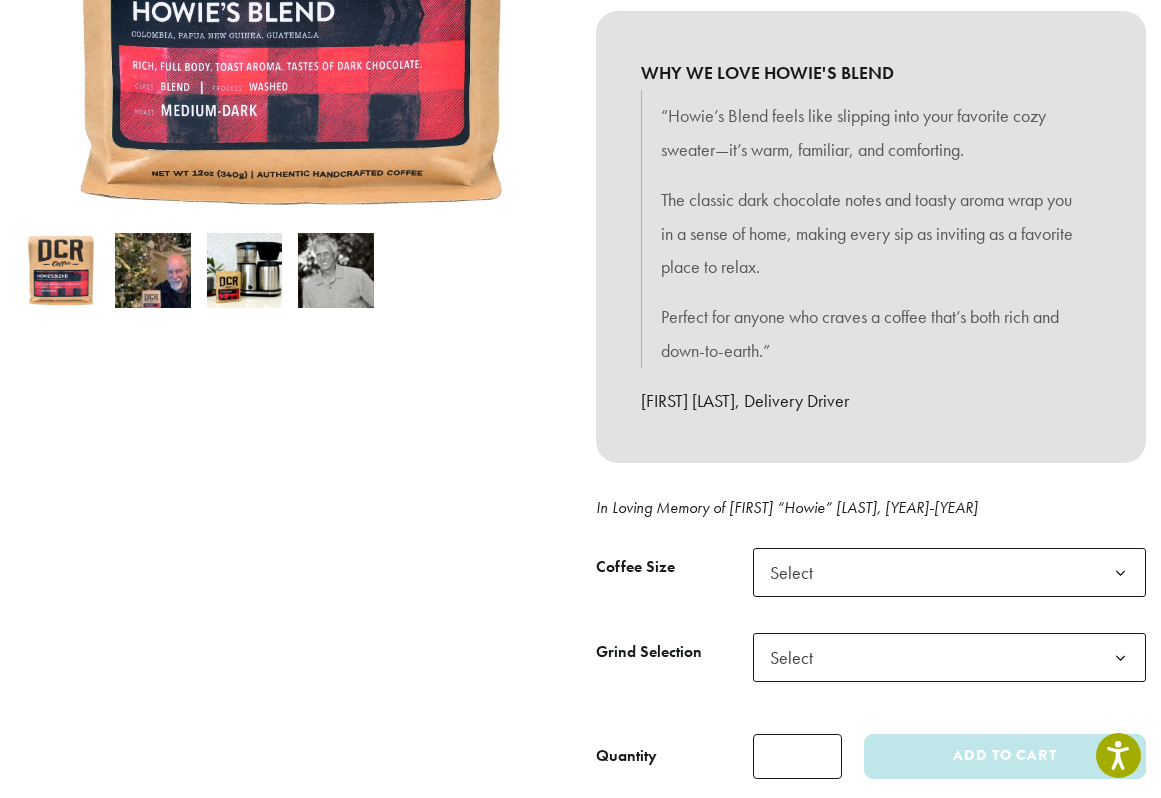 click on "Select" 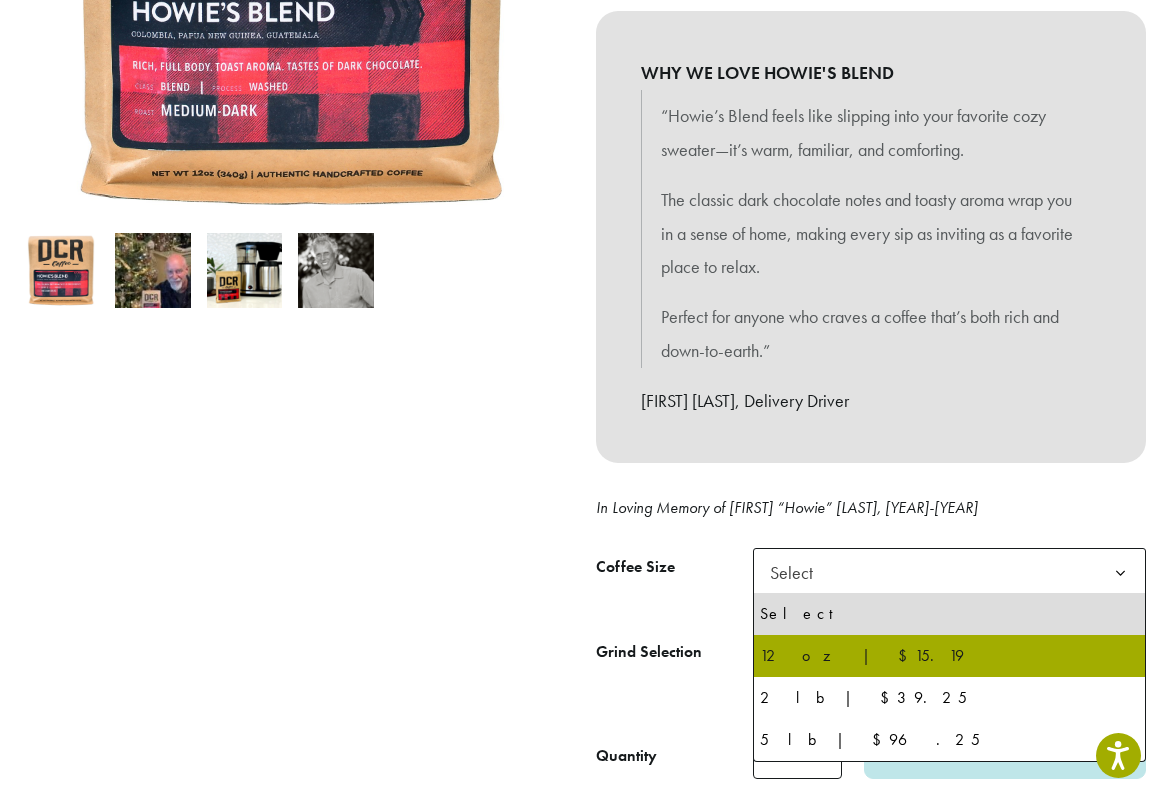 drag, startPoint x: 912, startPoint y: 654, endPoint x: 900, endPoint y: 658, distance: 12.649111 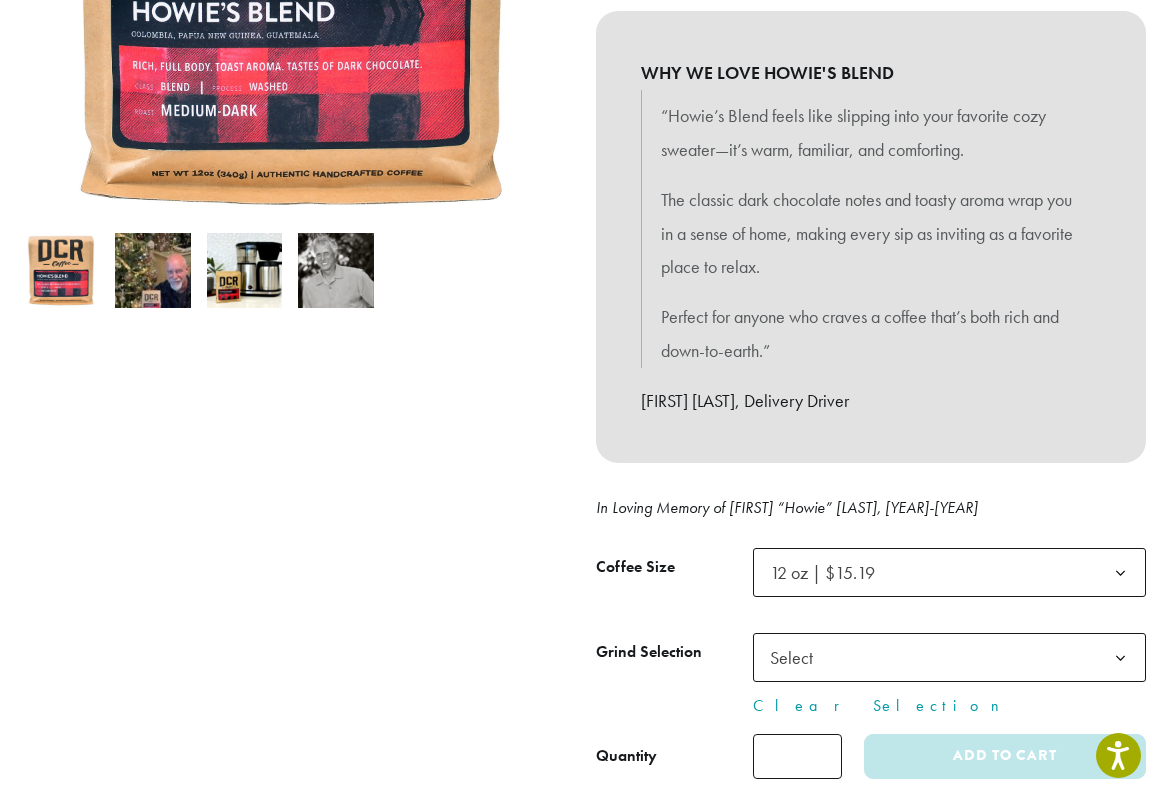 click on "Select" 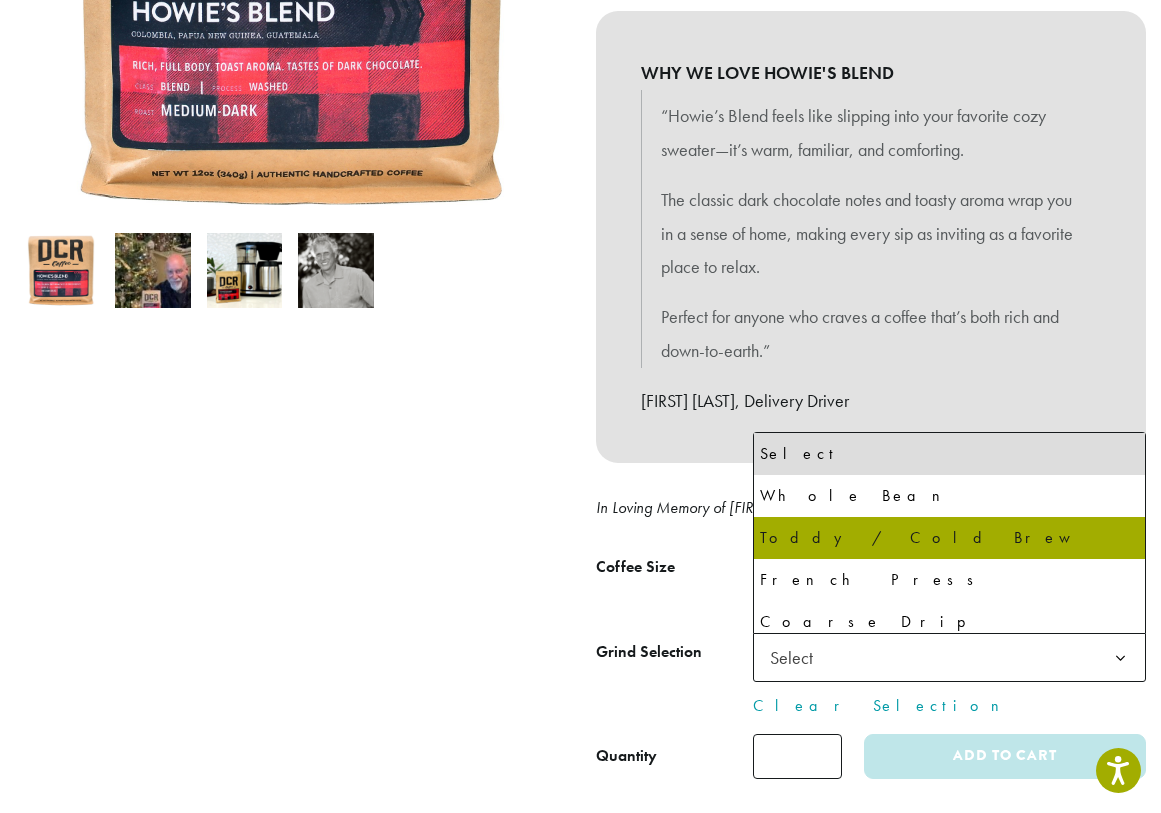 select on "*********" 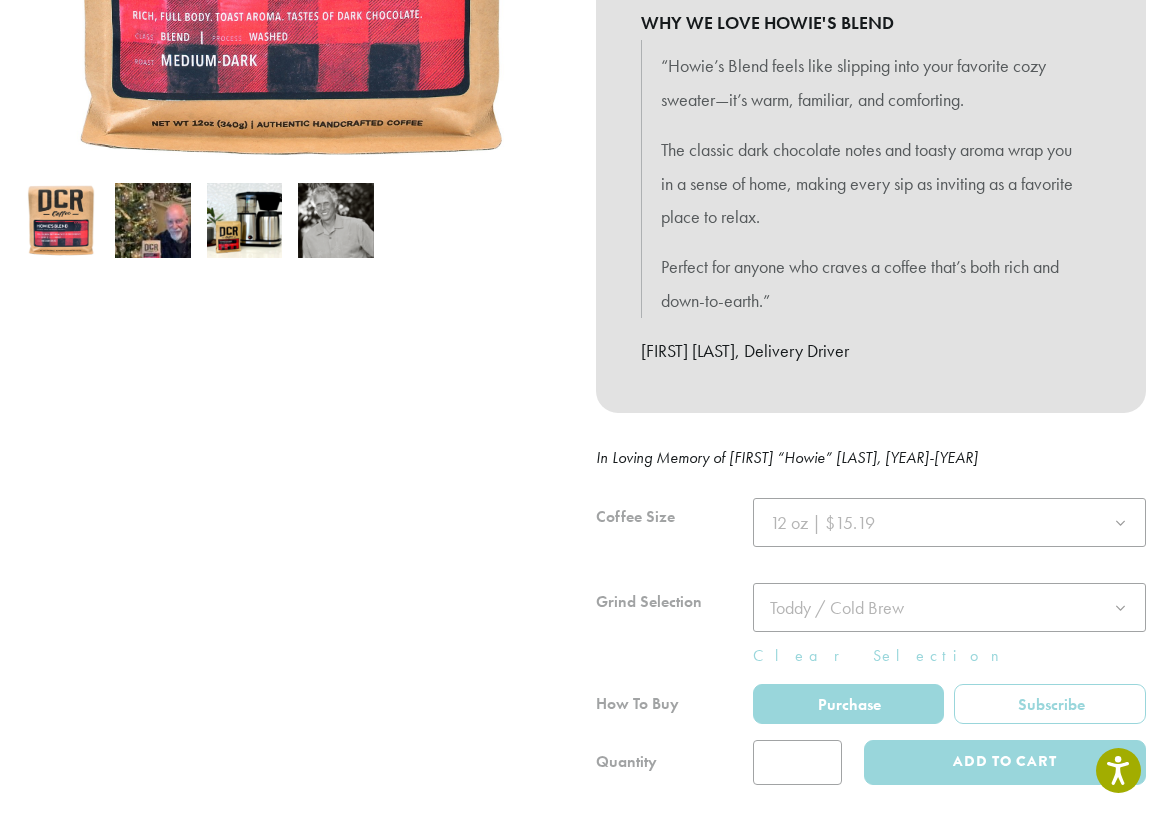 scroll, scrollTop: 600, scrollLeft: 0, axis: vertical 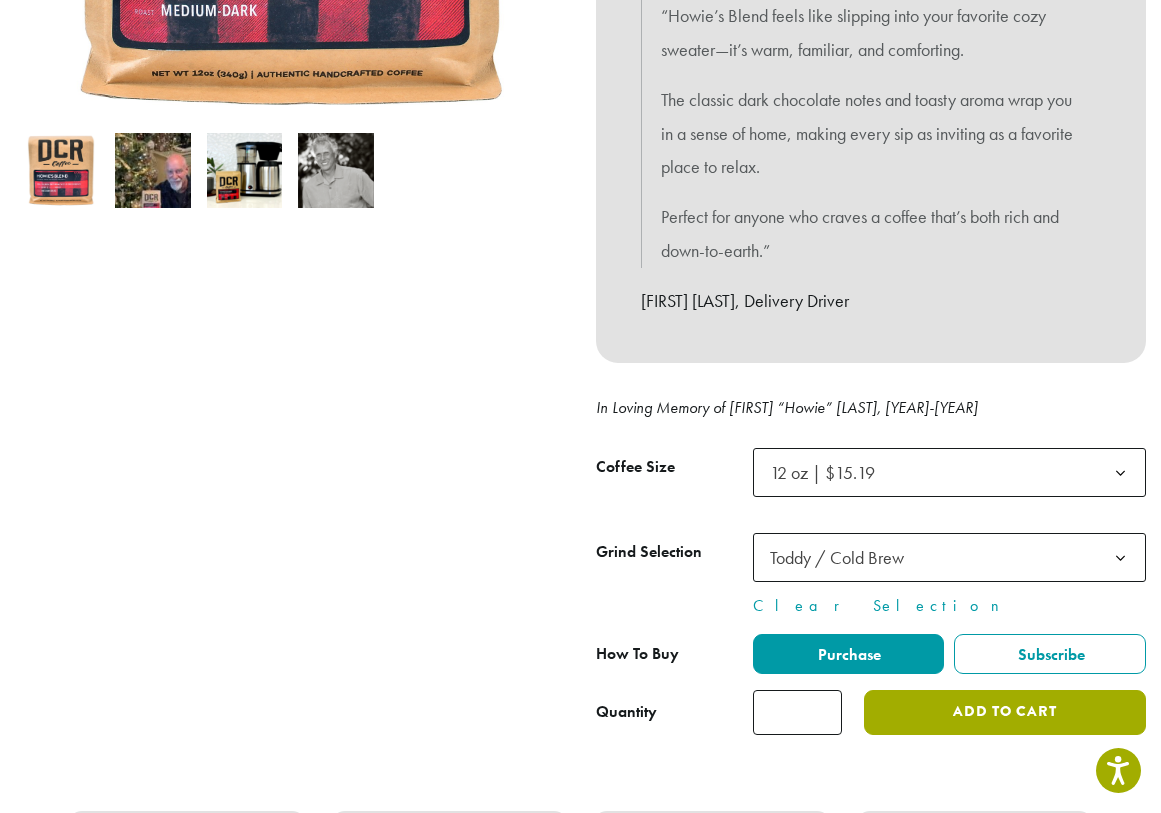 click on "Add to cart" 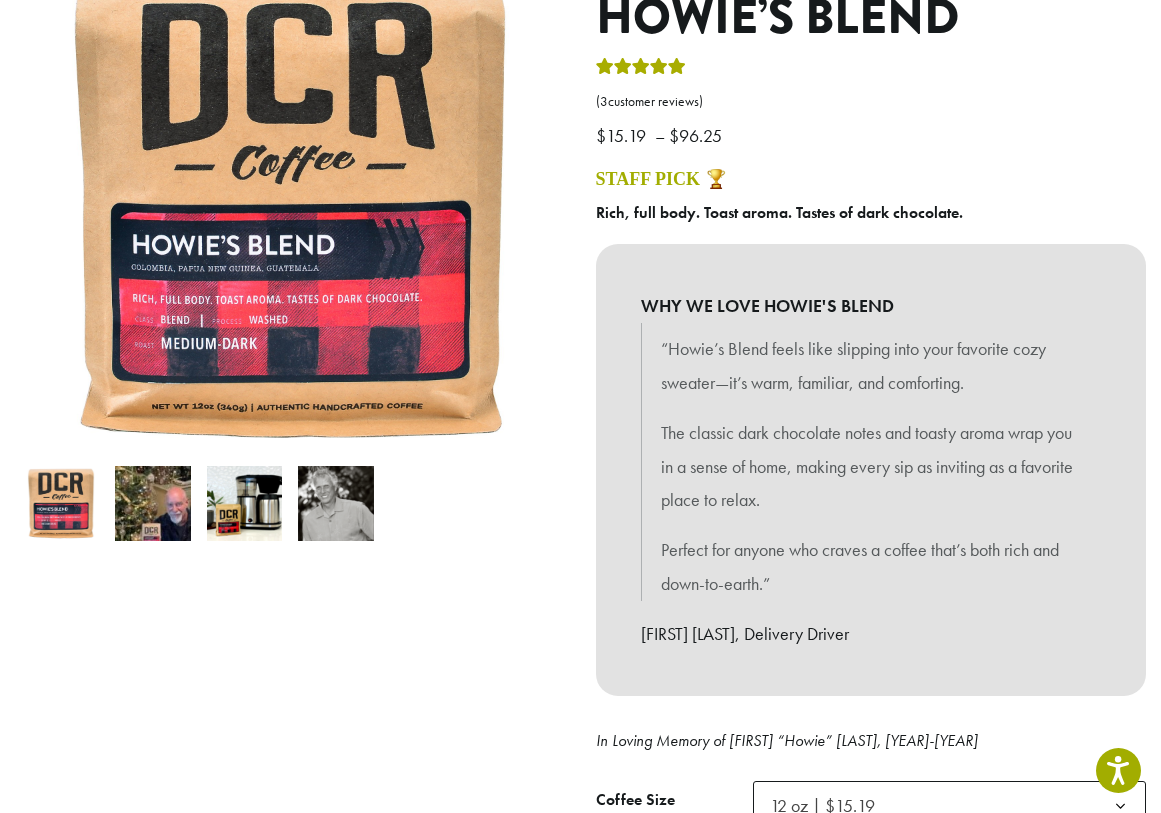 scroll, scrollTop: 0, scrollLeft: 0, axis: both 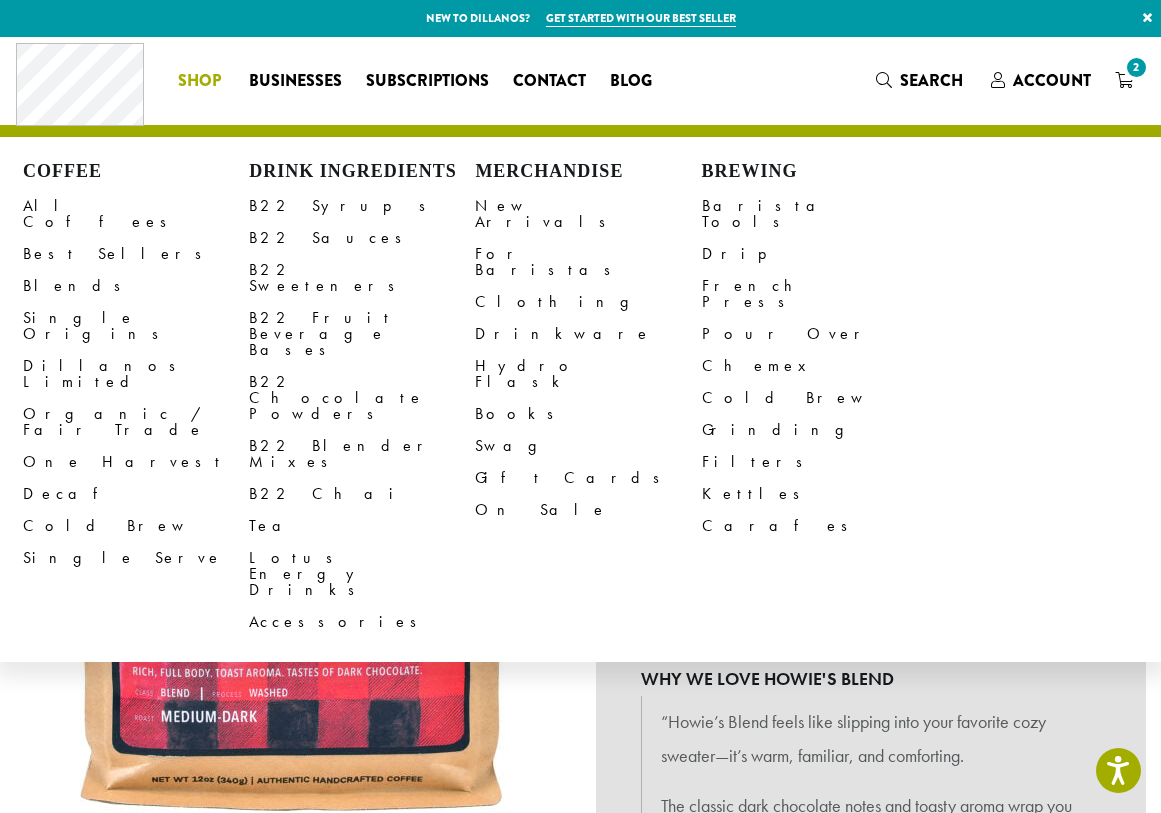 click on "Merchandise" at bounding box center (588, 172) 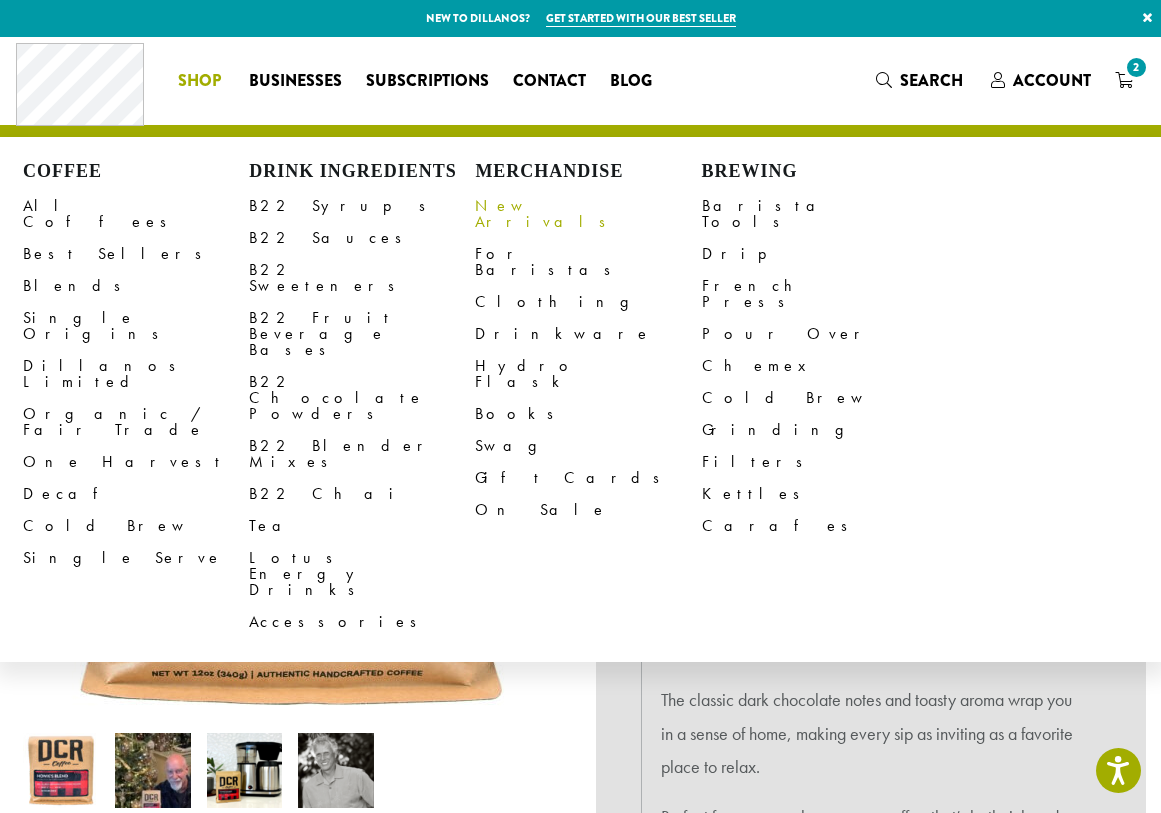 click on "New Arrivals" at bounding box center [588, 214] 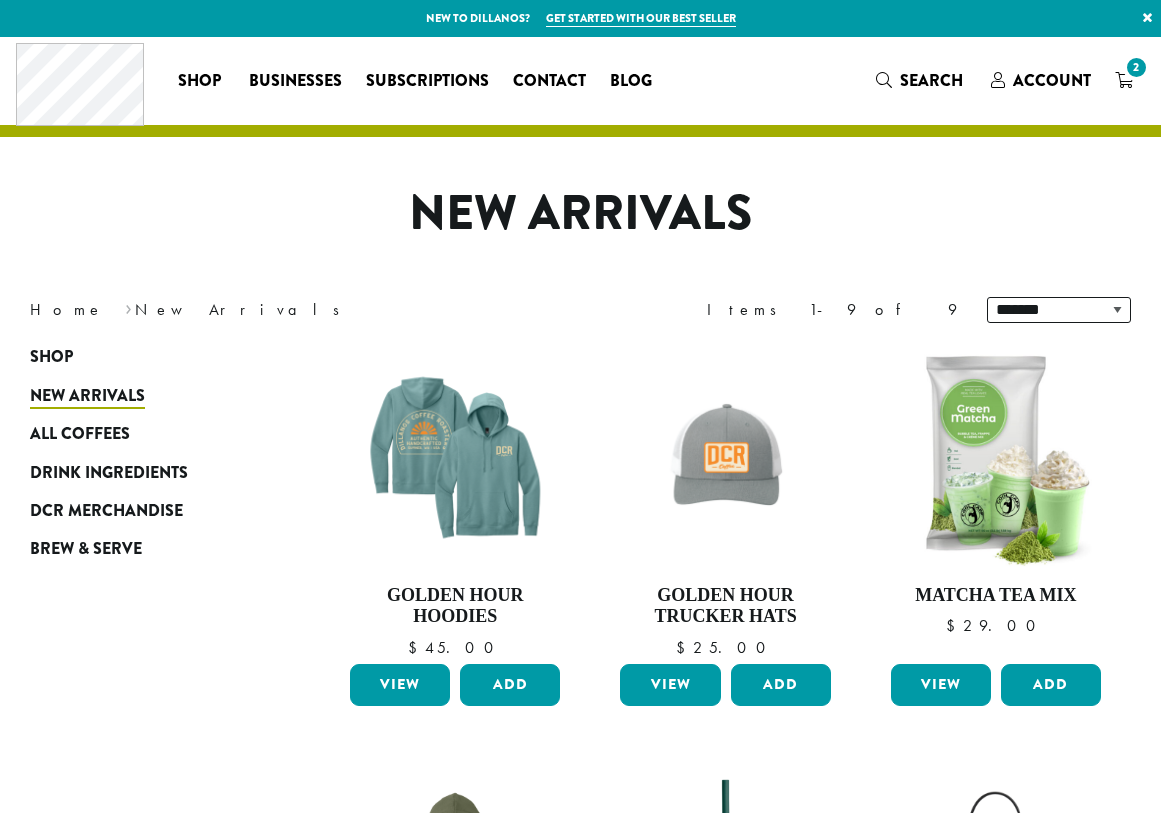 scroll, scrollTop: 0, scrollLeft: 0, axis: both 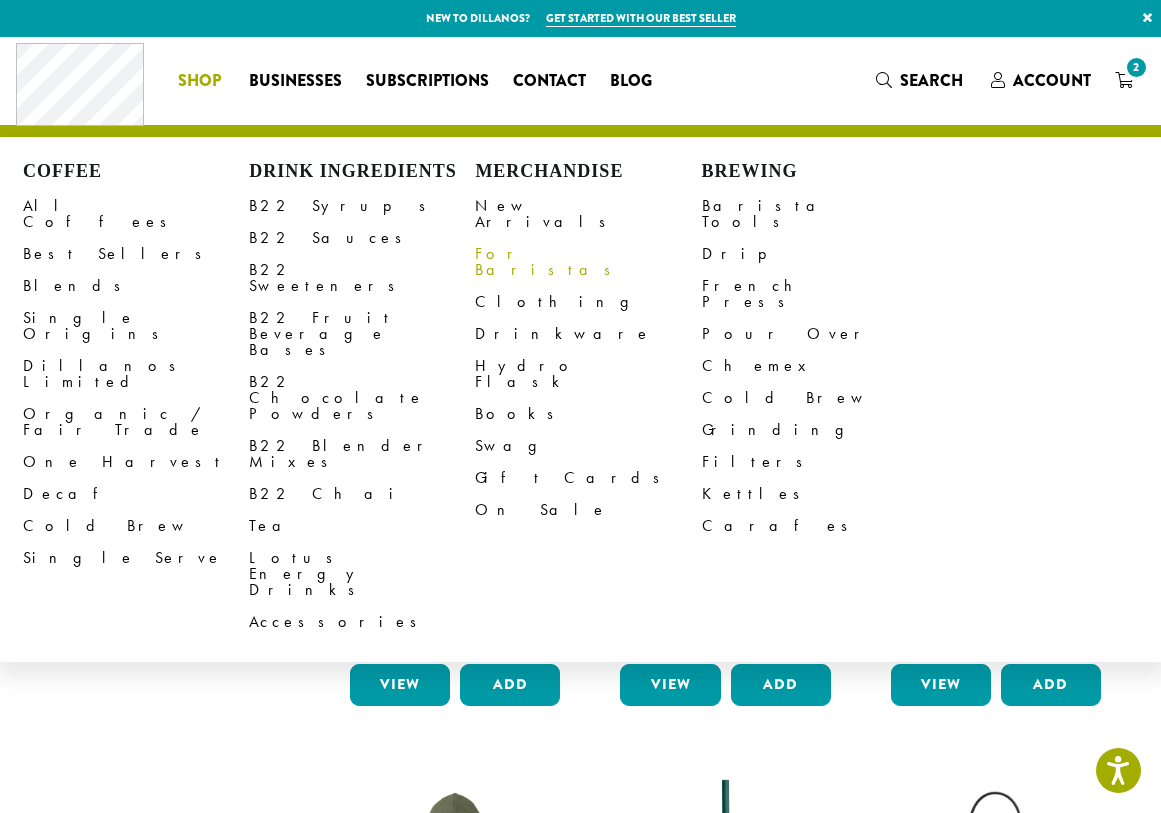 click on "For Baristas" at bounding box center (588, 262) 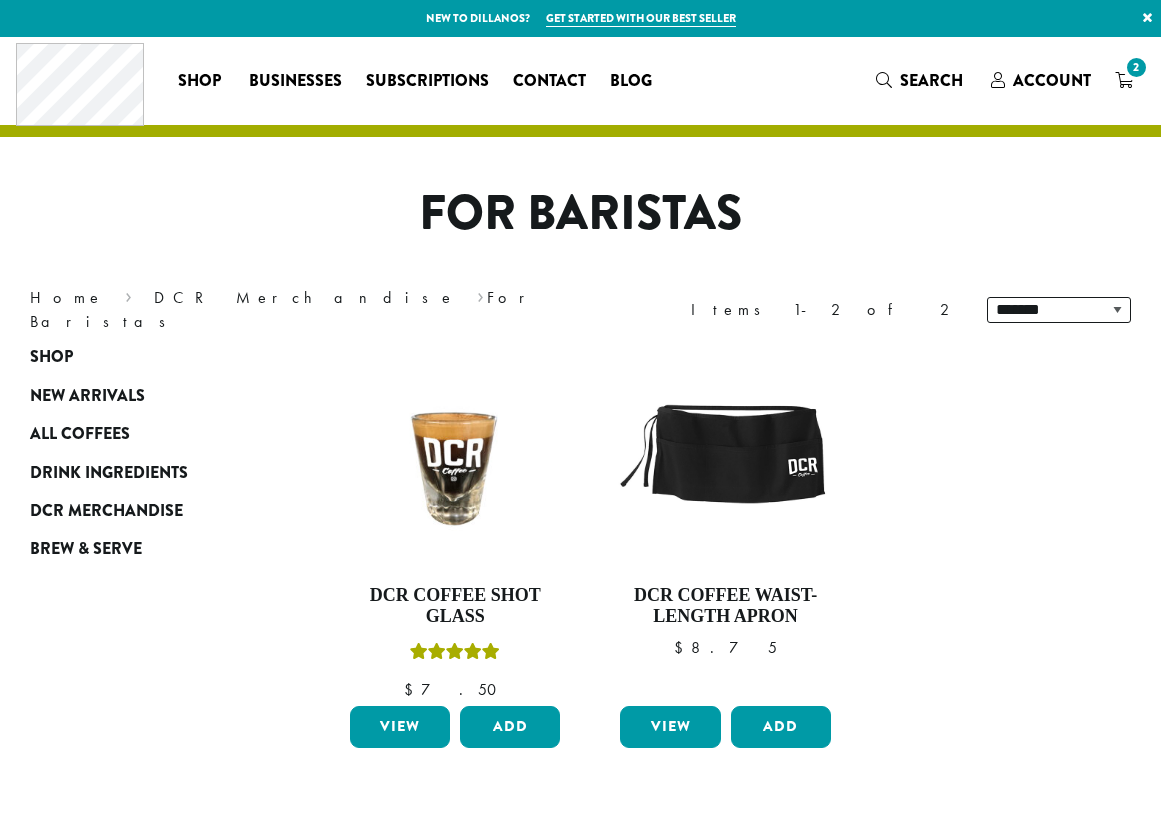 scroll, scrollTop: 0, scrollLeft: 0, axis: both 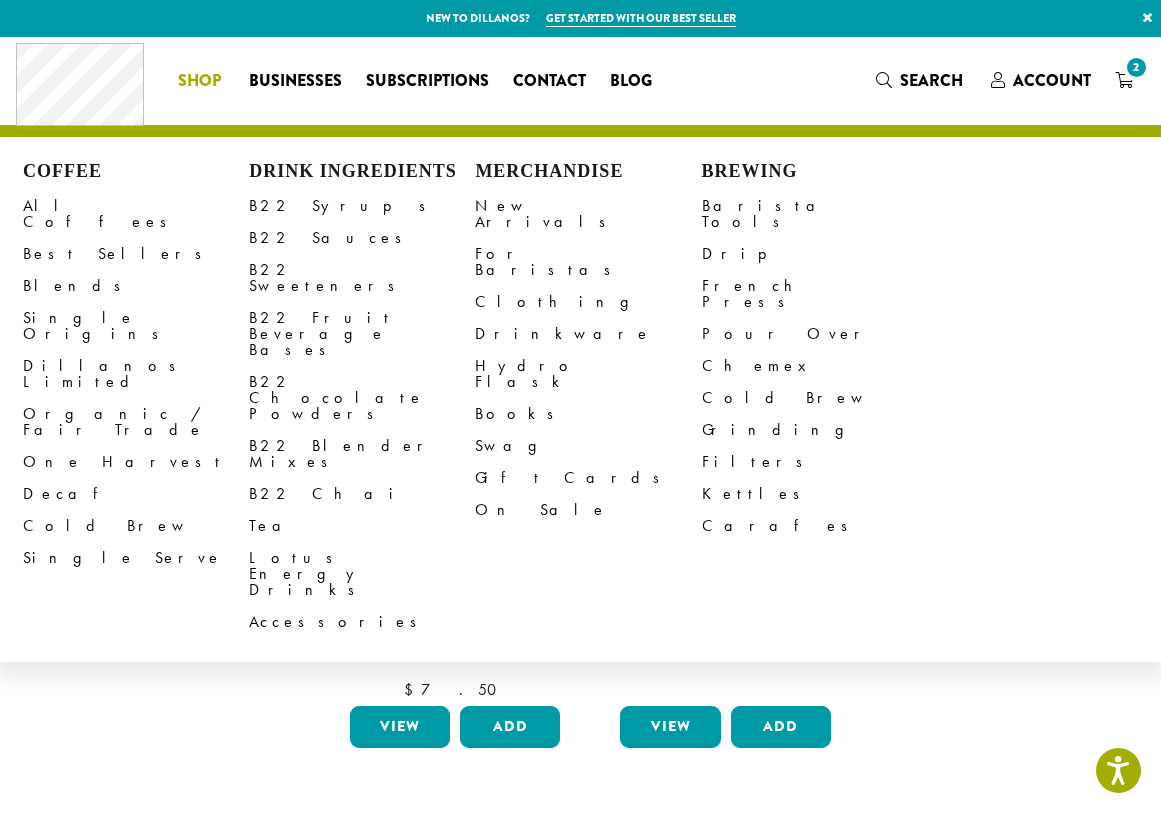 click on "Shop" at bounding box center (199, 81) 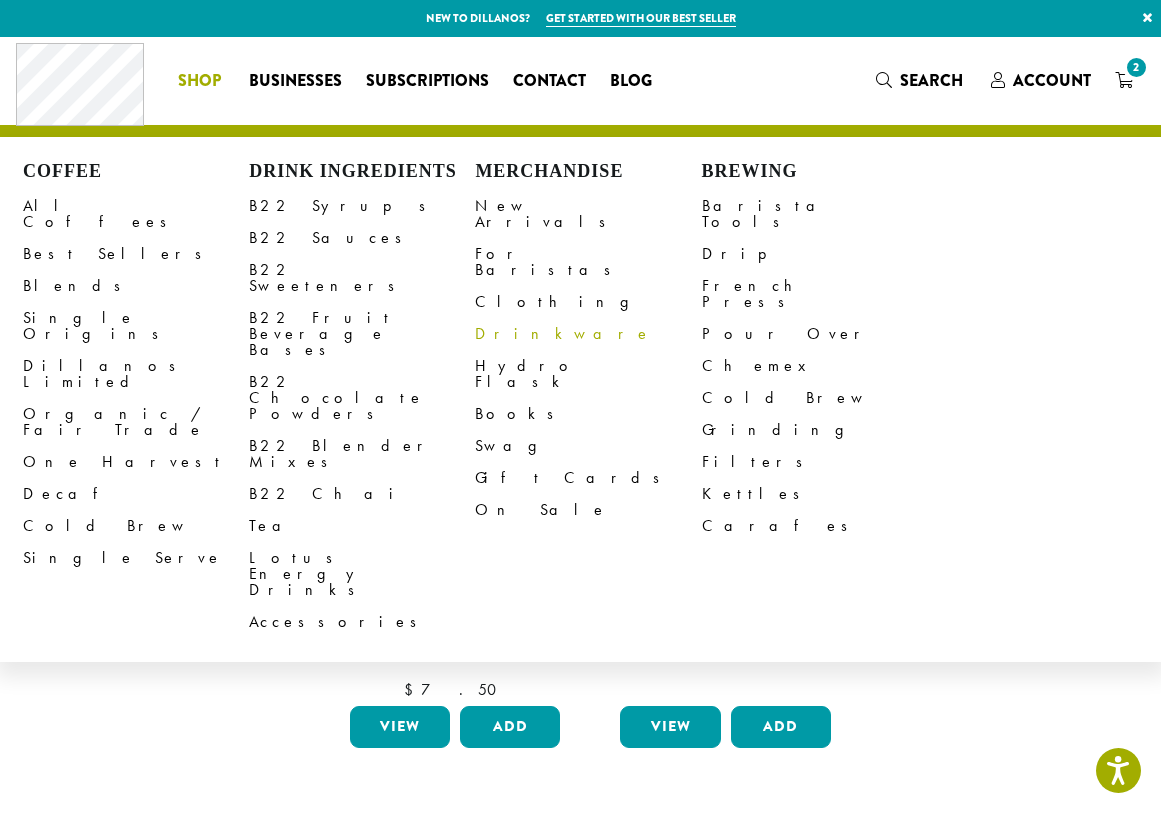 click on "Drinkware" at bounding box center (588, 334) 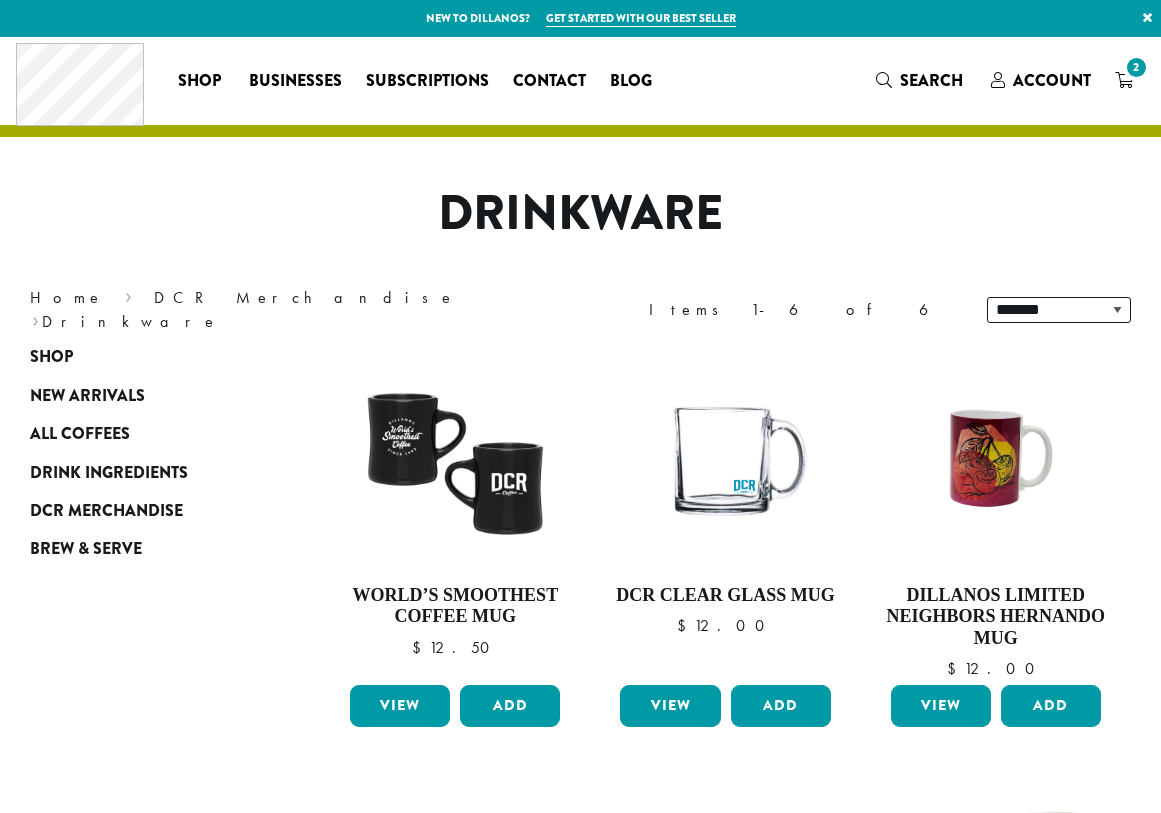 scroll, scrollTop: 0, scrollLeft: 0, axis: both 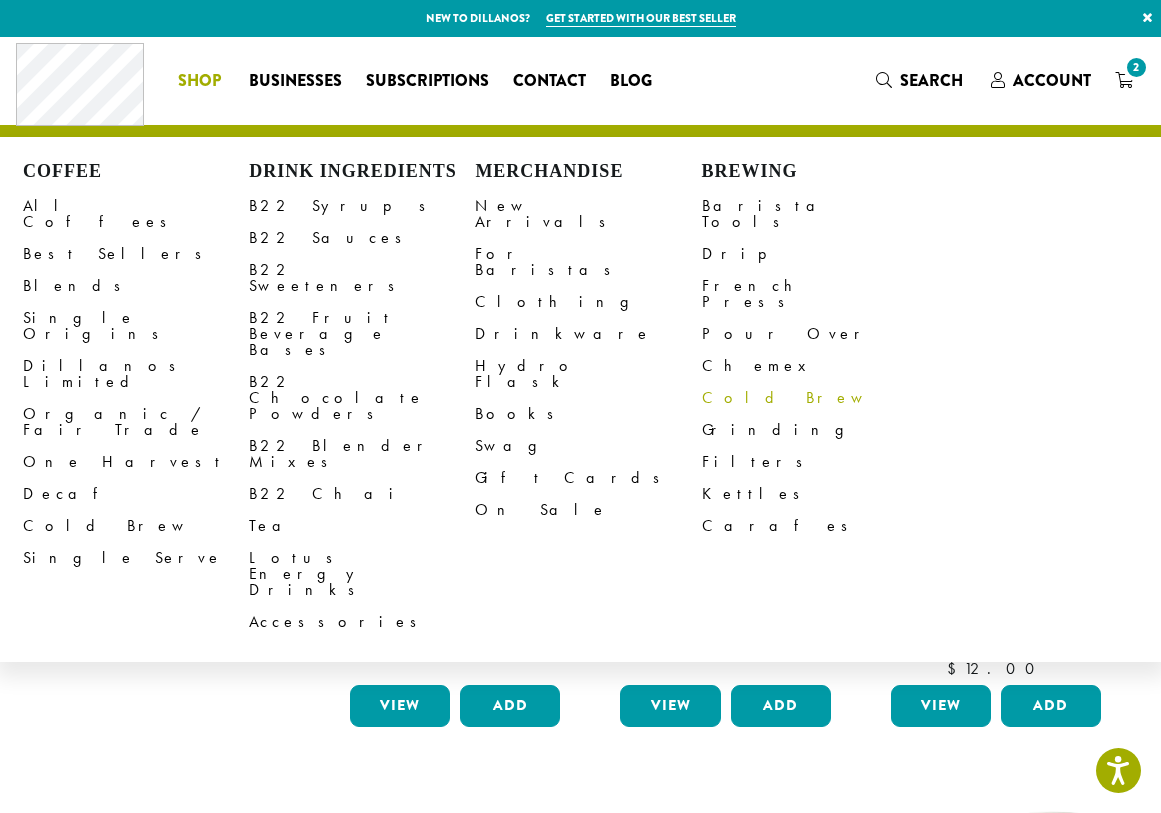 click on "Cold Brew" at bounding box center [815, 398] 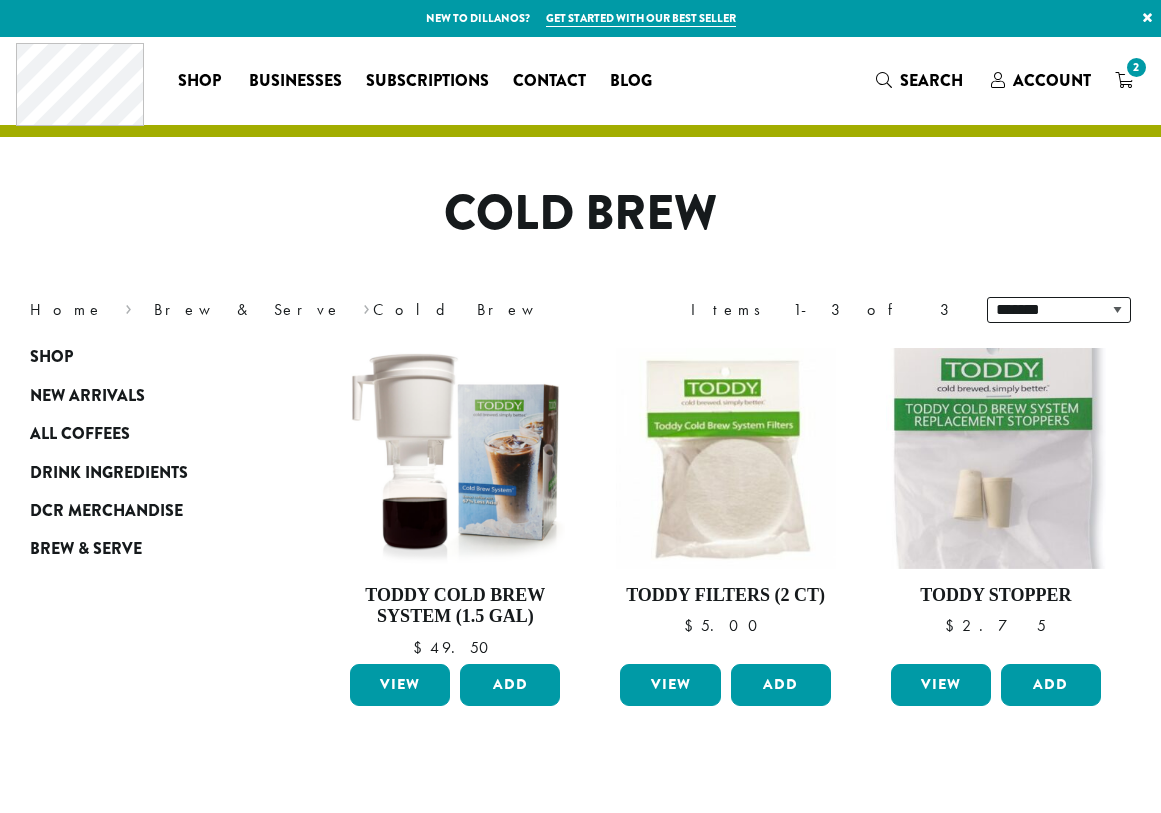 scroll, scrollTop: 0, scrollLeft: 0, axis: both 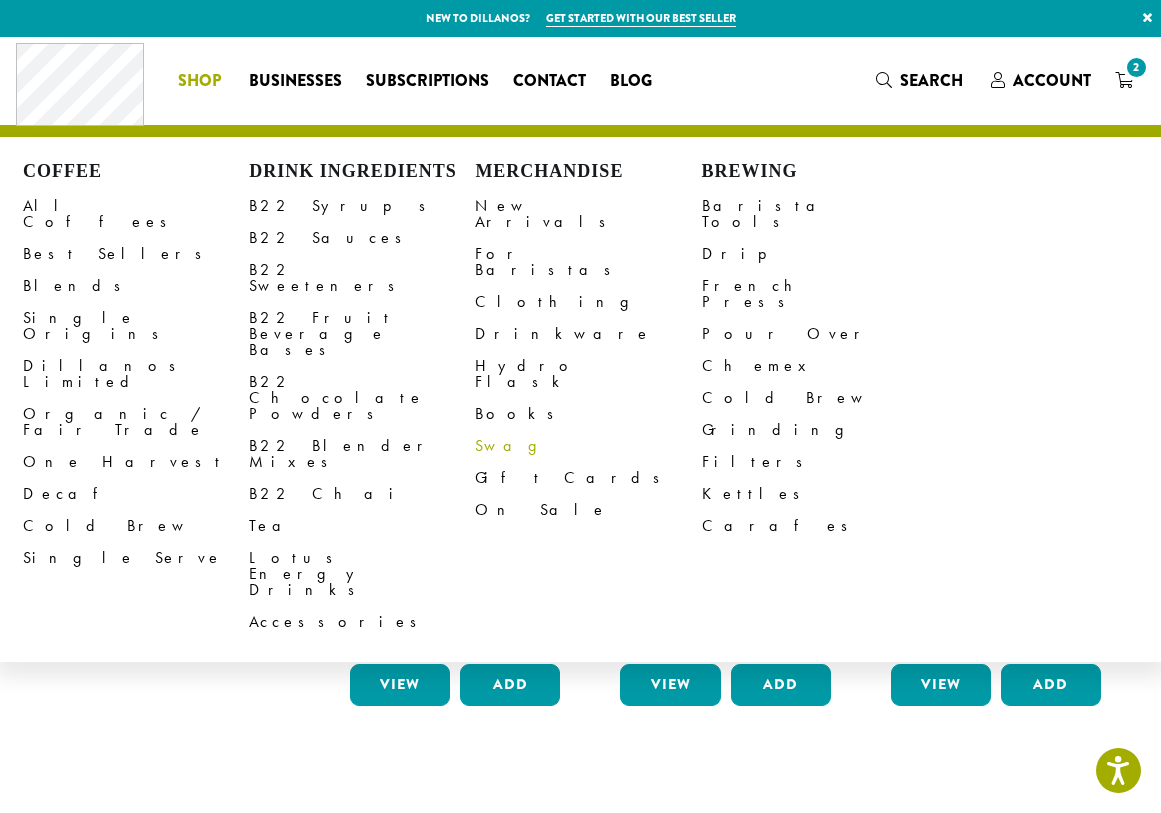click on "Swag" at bounding box center (588, 446) 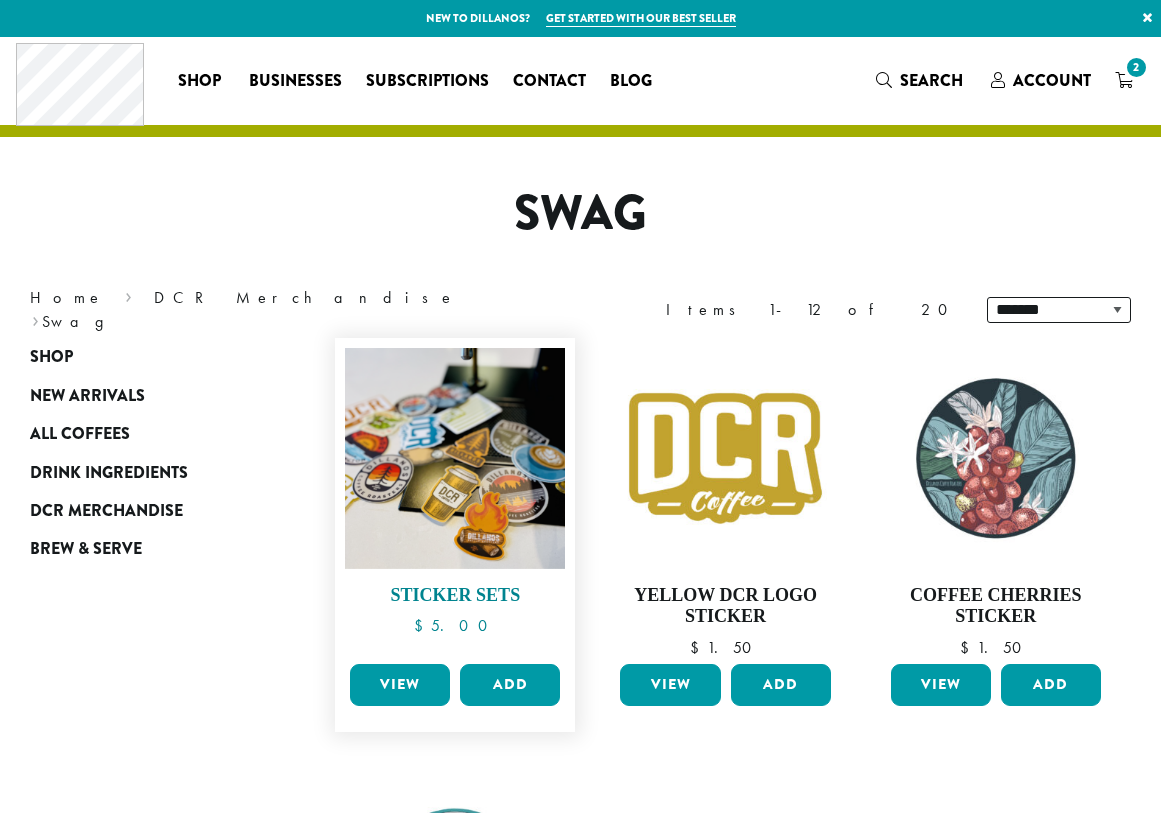 scroll, scrollTop: 0, scrollLeft: 0, axis: both 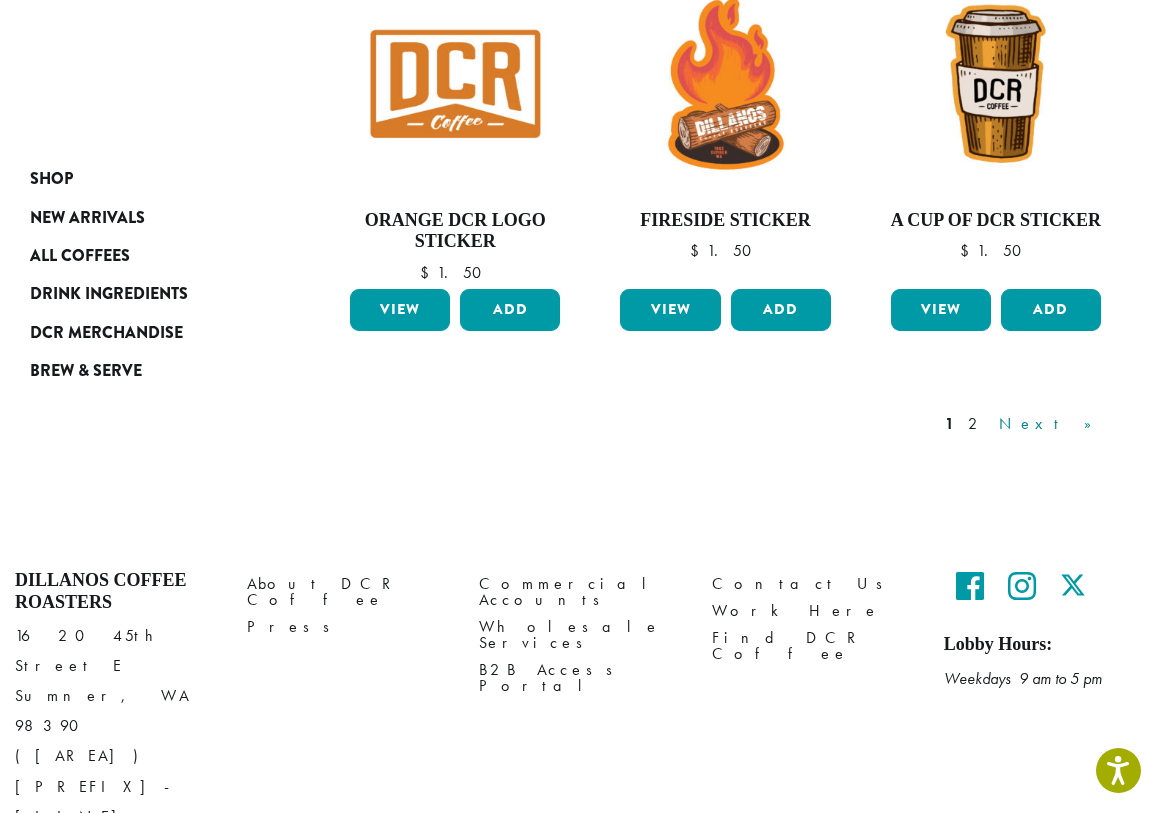 click on "Next »" at bounding box center (1052, 424) 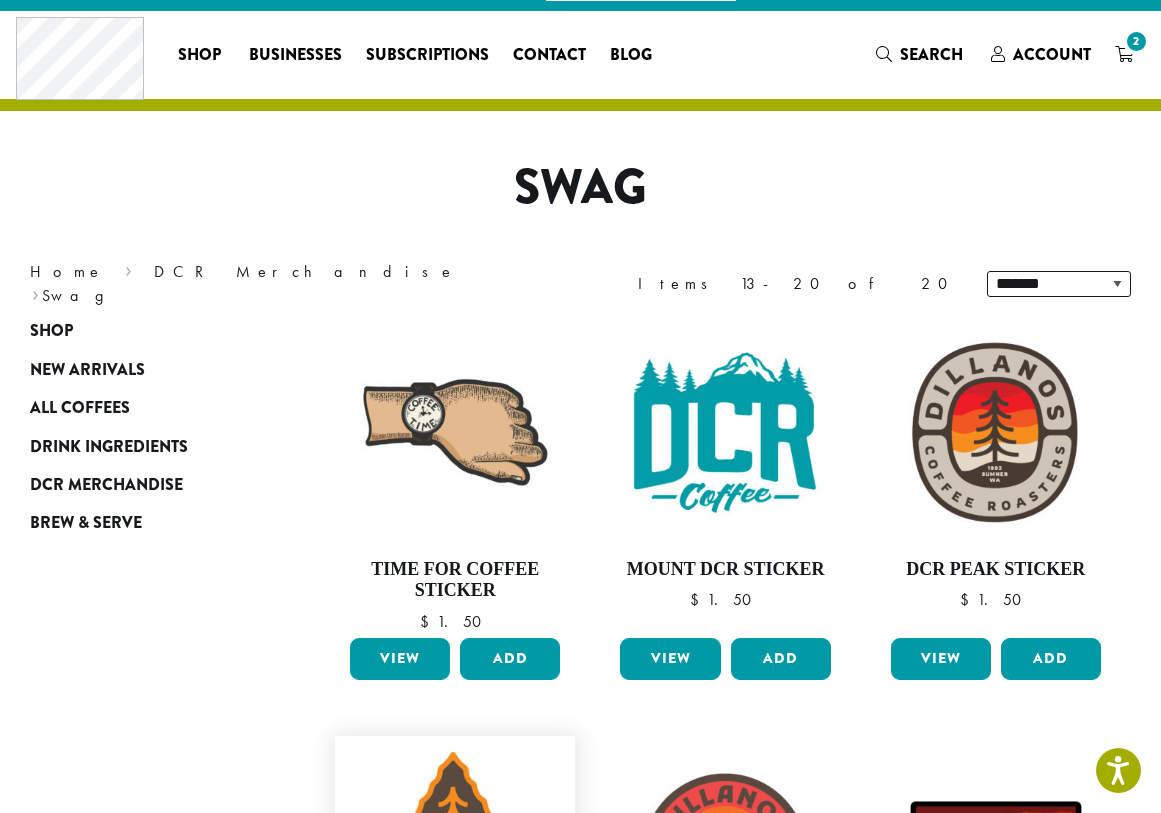 scroll, scrollTop: 23, scrollLeft: 0, axis: vertical 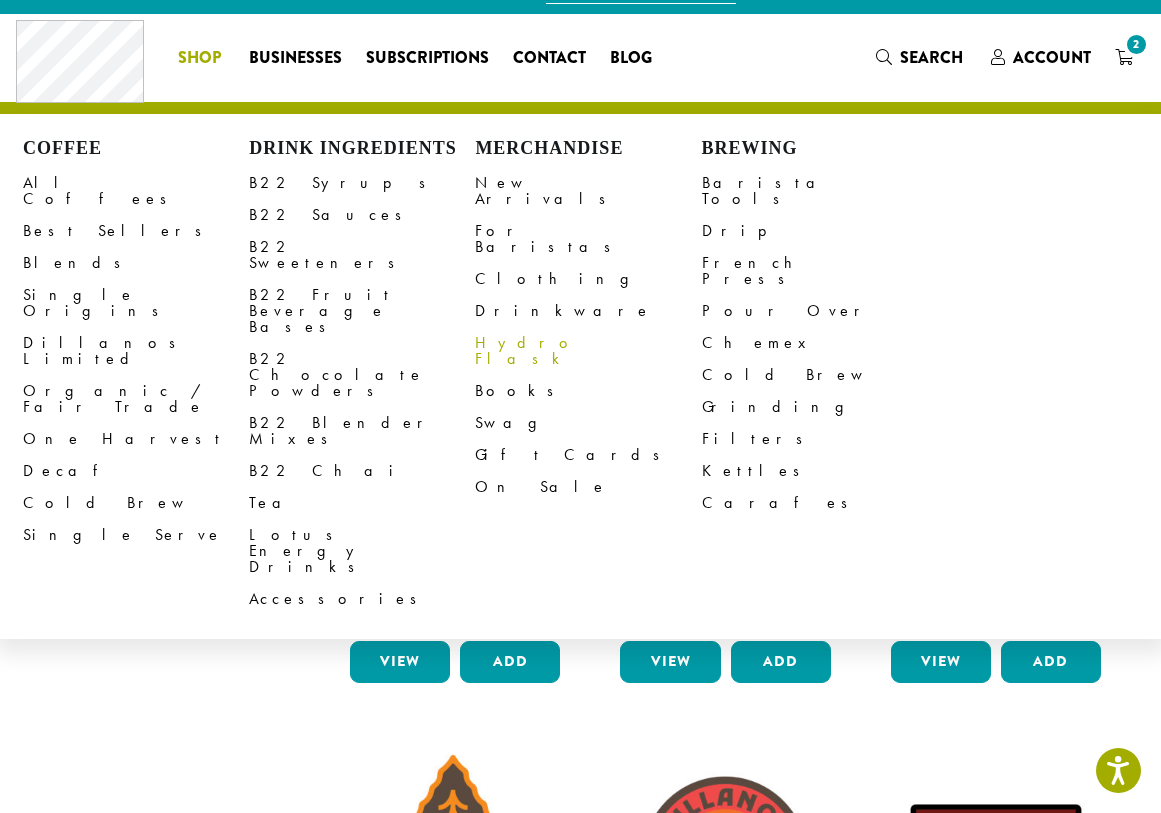 click on "Hydro Flask" at bounding box center (588, 351) 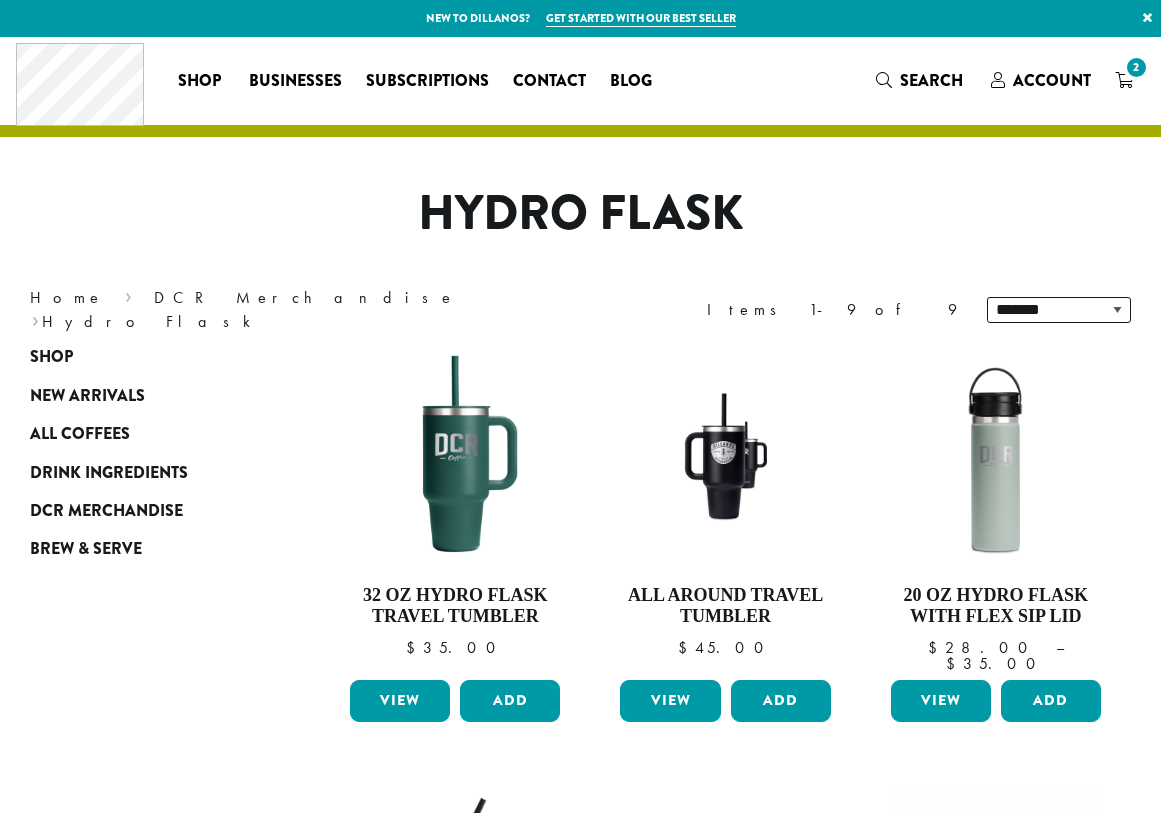 scroll, scrollTop: 0, scrollLeft: 0, axis: both 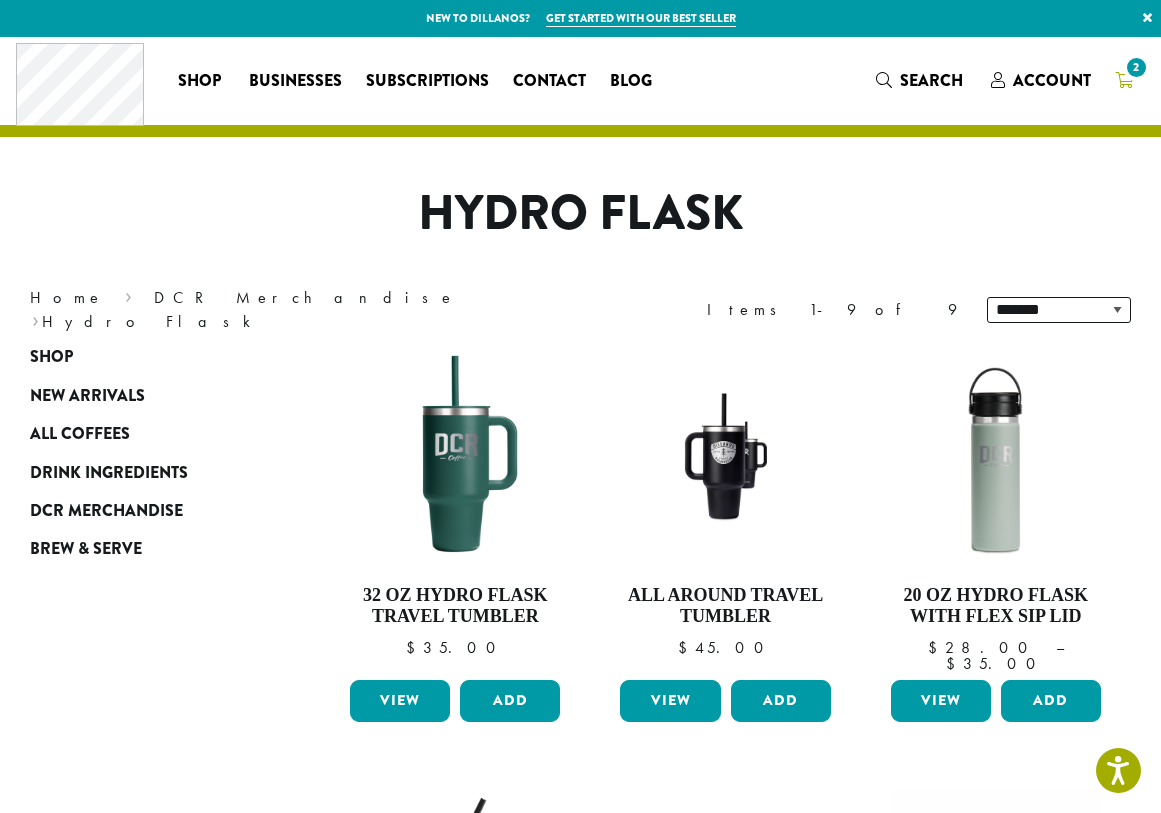 click on "2" at bounding box center [1136, 67] 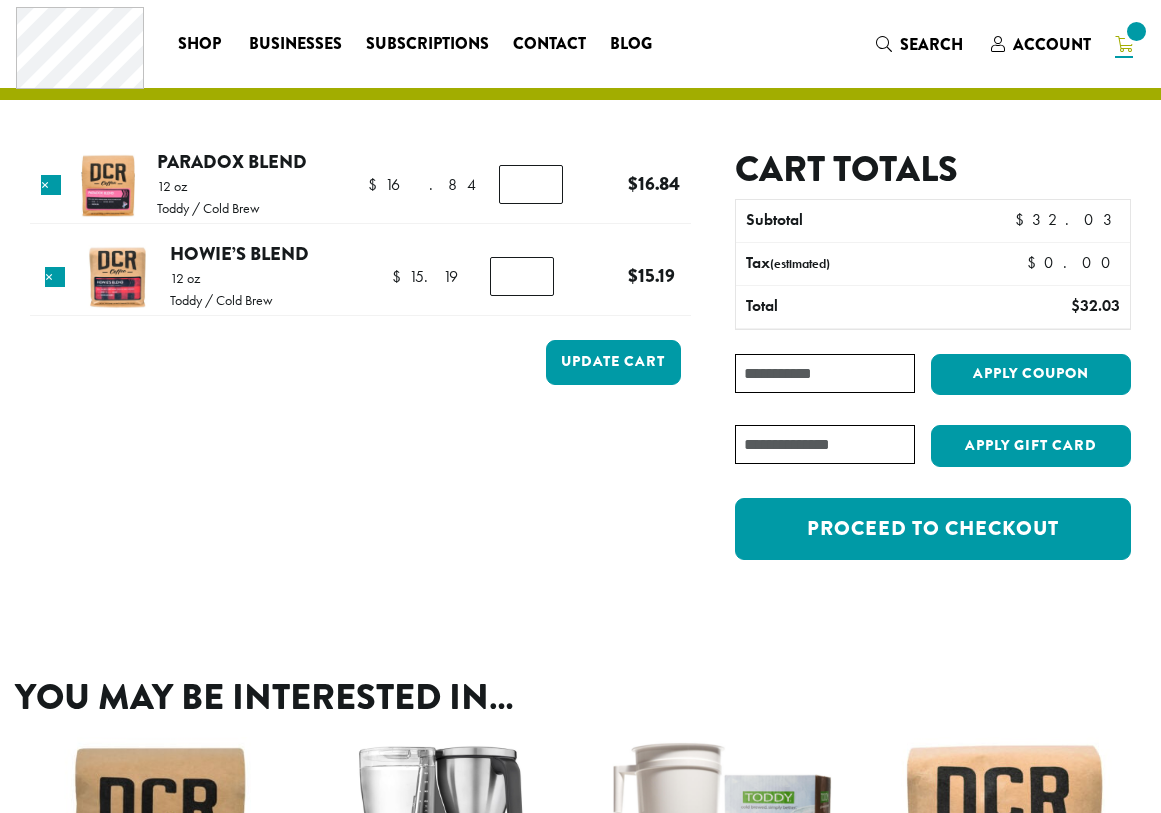 scroll, scrollTop: 0, scrollLeft: 0, axis: both 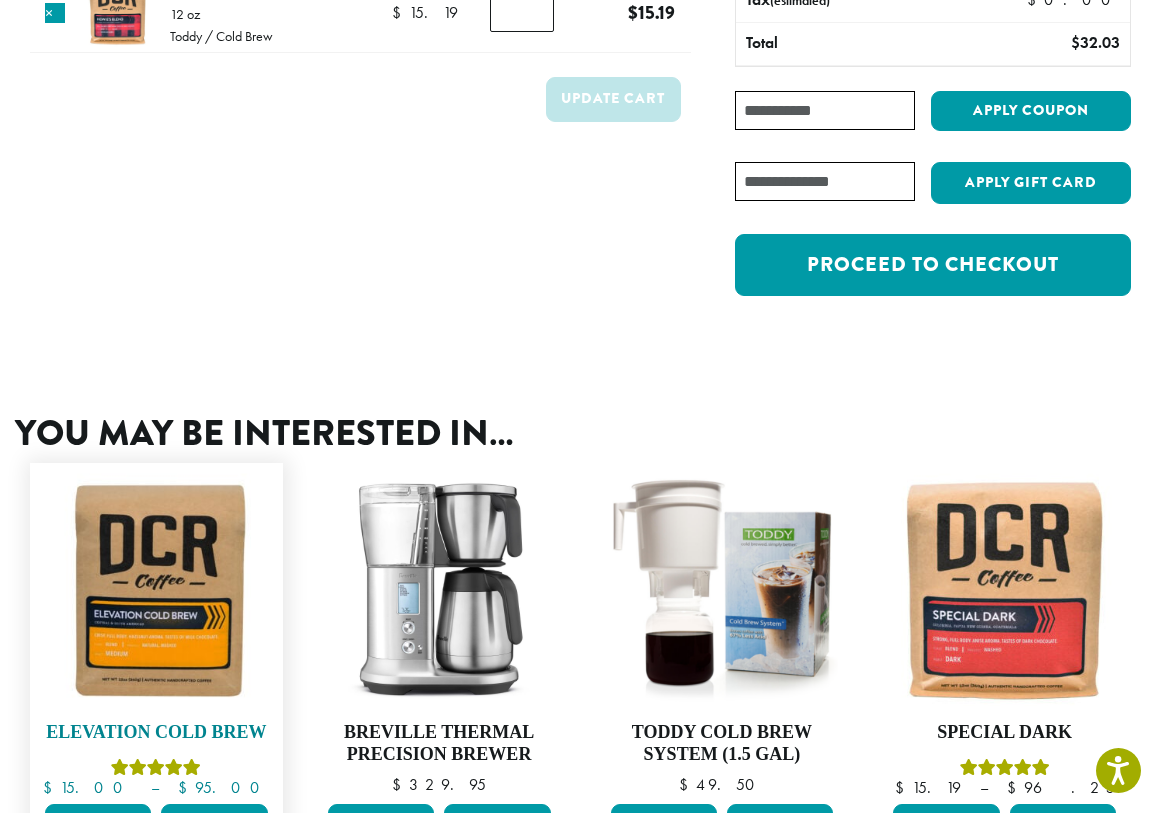 click at bounding box center [156, 589] 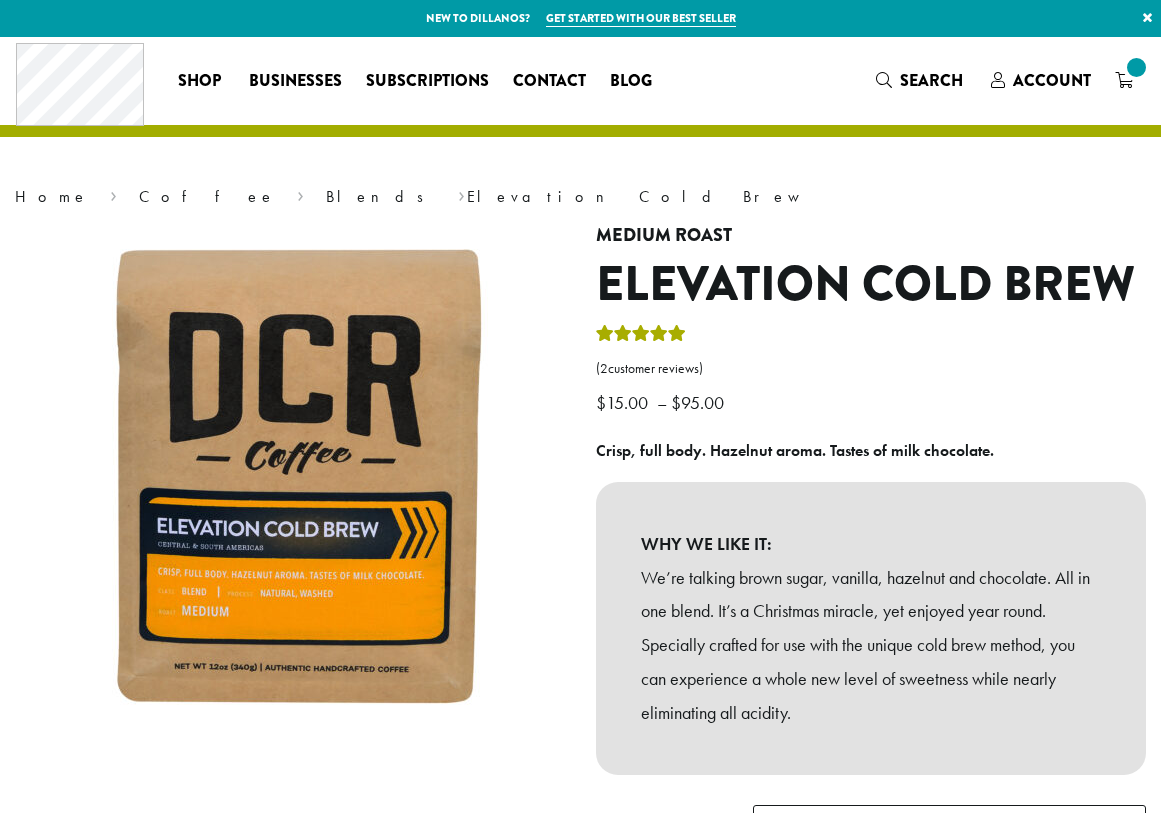 scroll, scrollTop: 0, scrollLeft: 0, axis: both 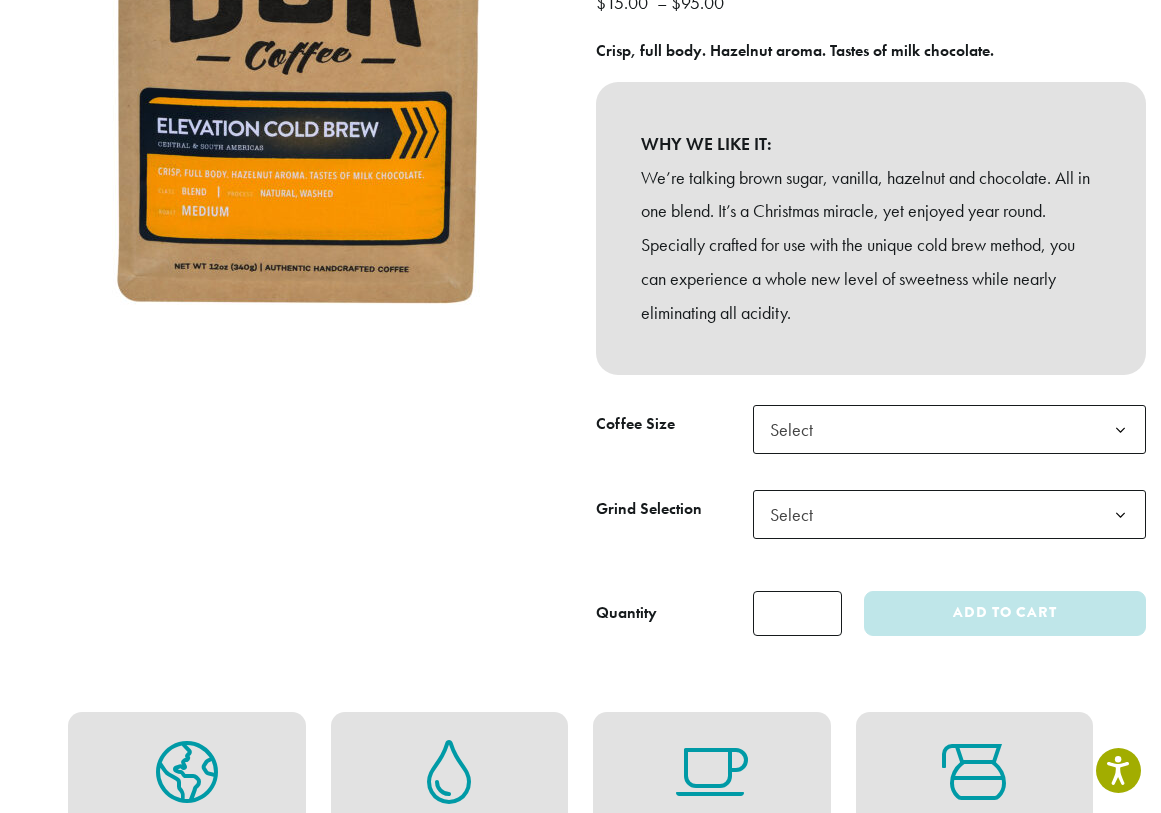 click on "Select" 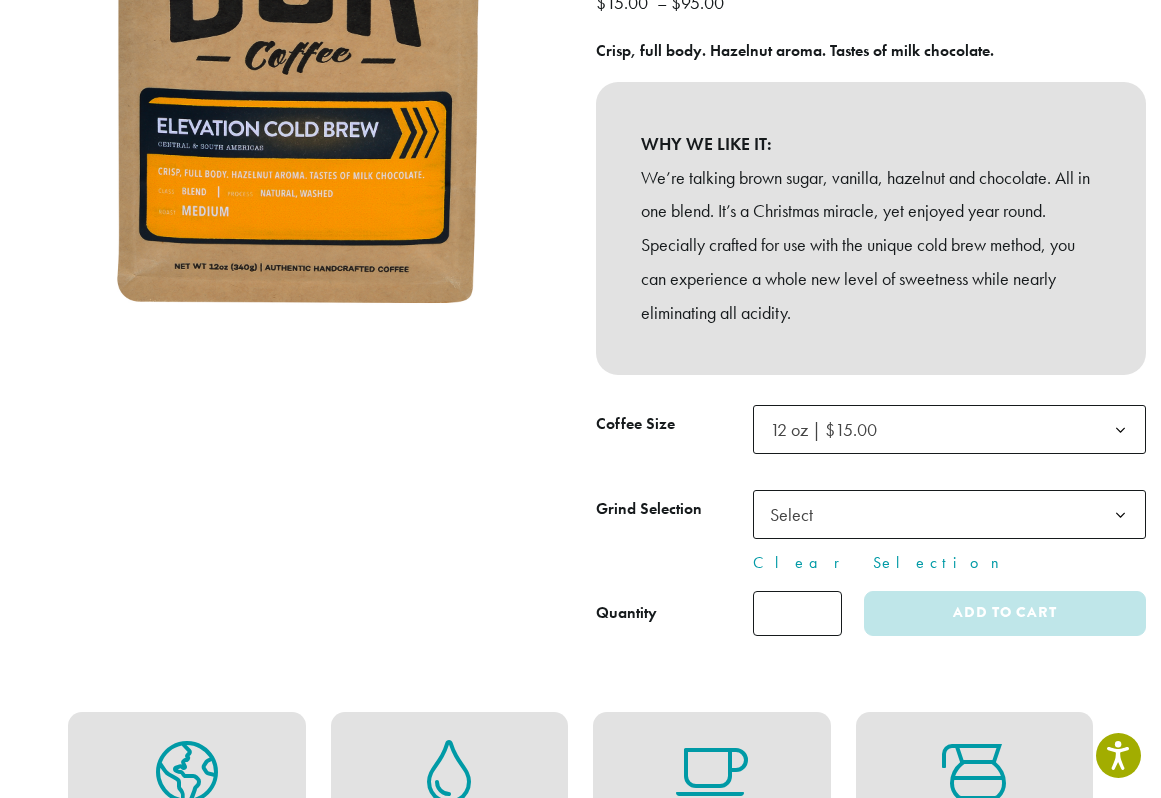 click on "Select" 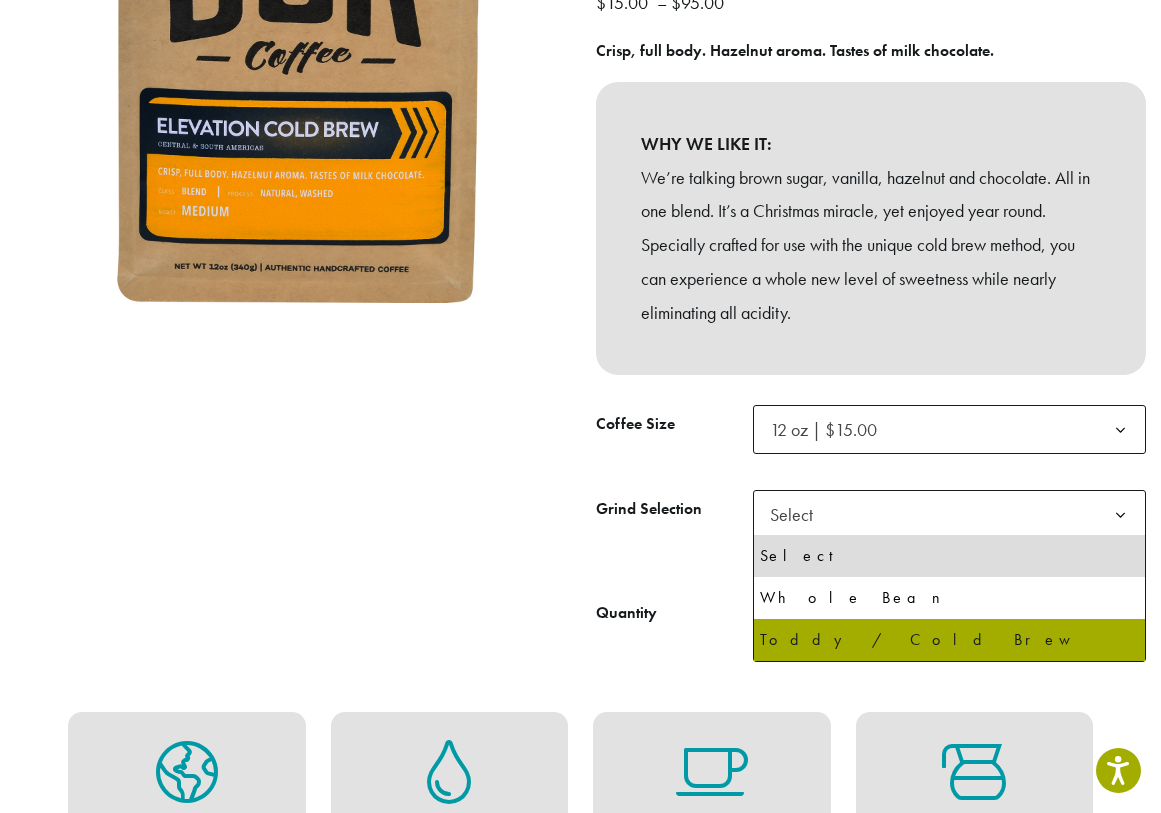 select on "*********" 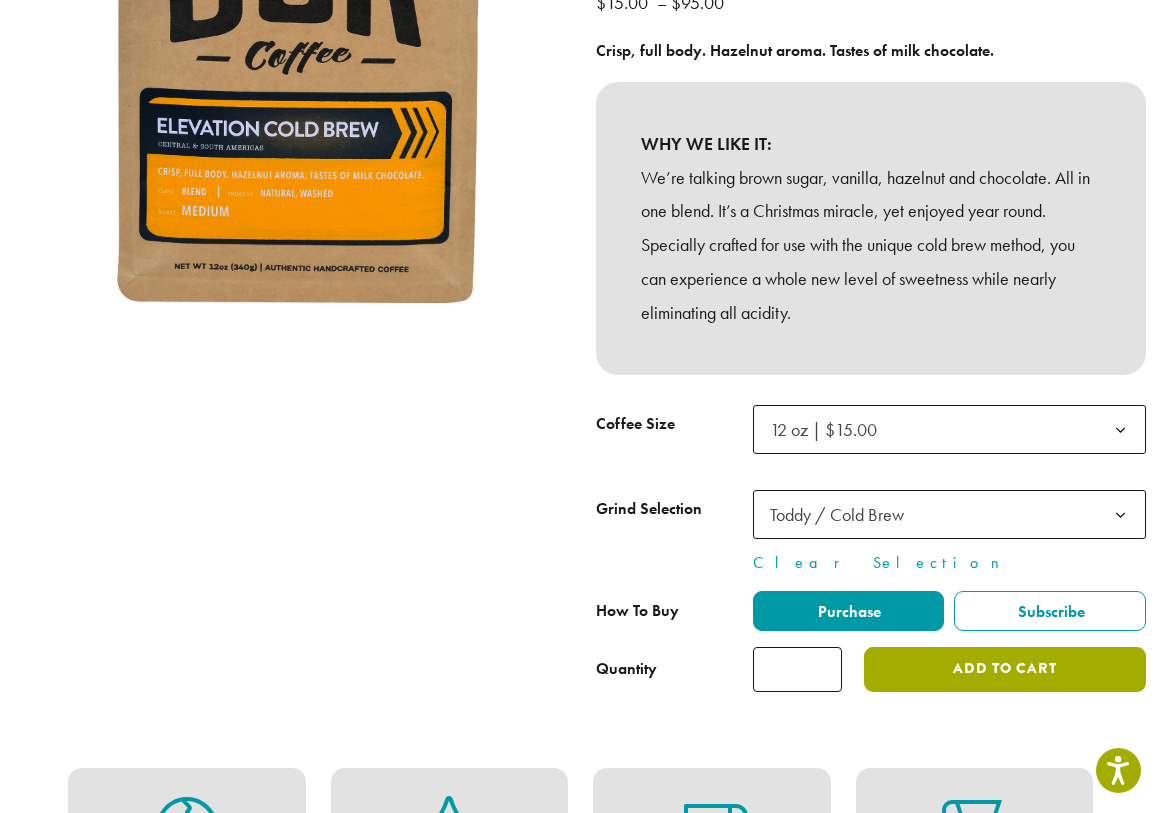 click on "Add to cart" 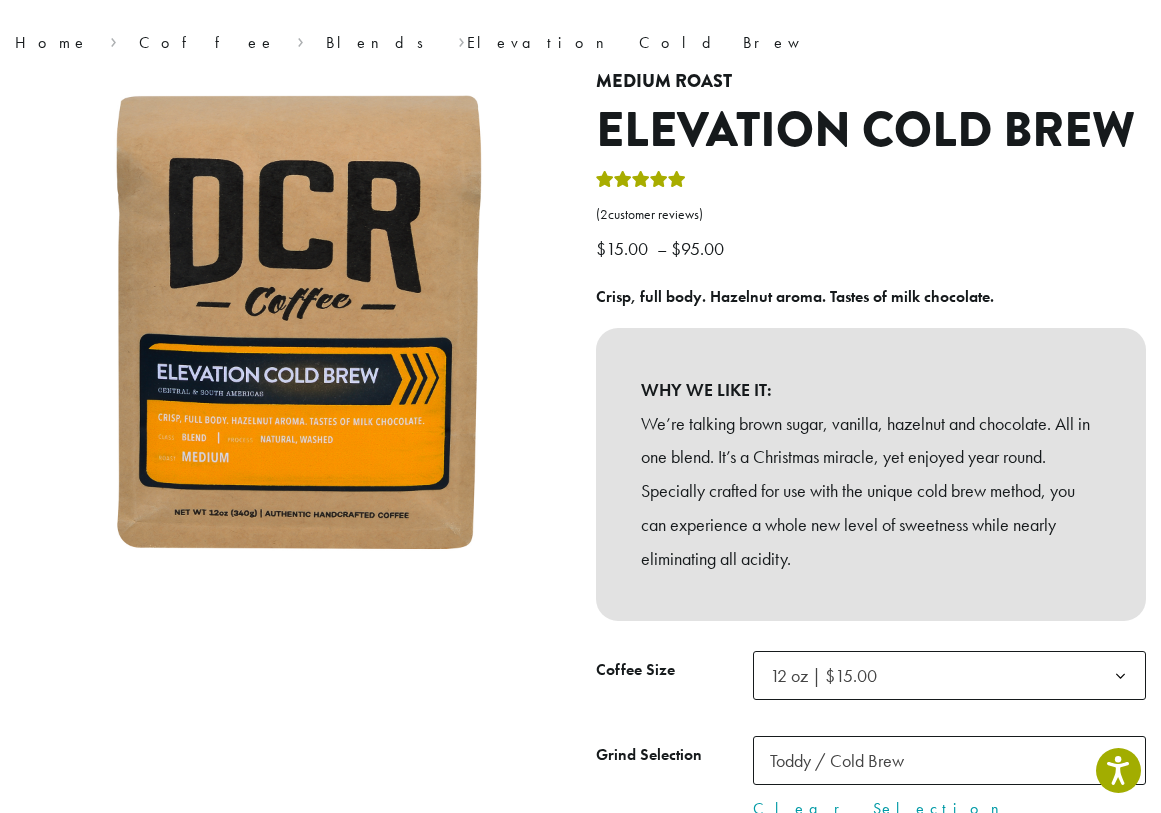 scroll, scrollTop: 0, scrollLeft: 0, axis: both 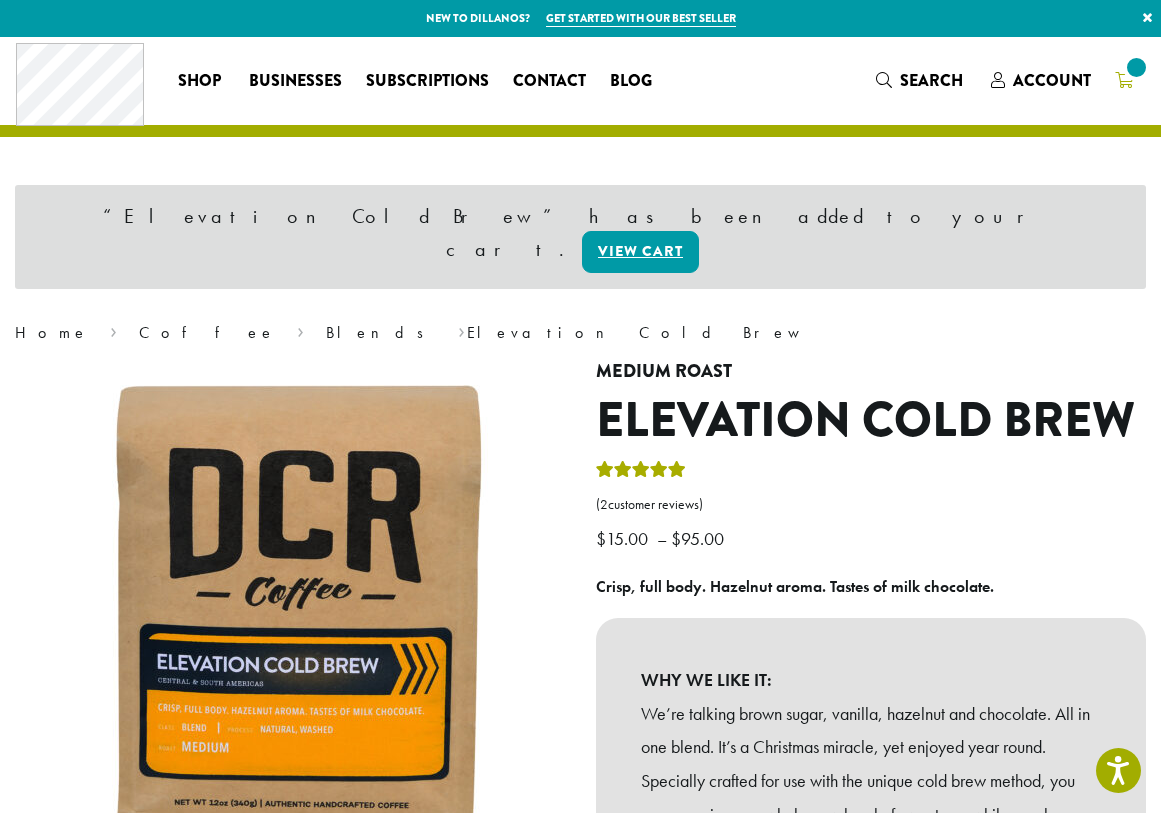 click at bounding box center (1124, 80) 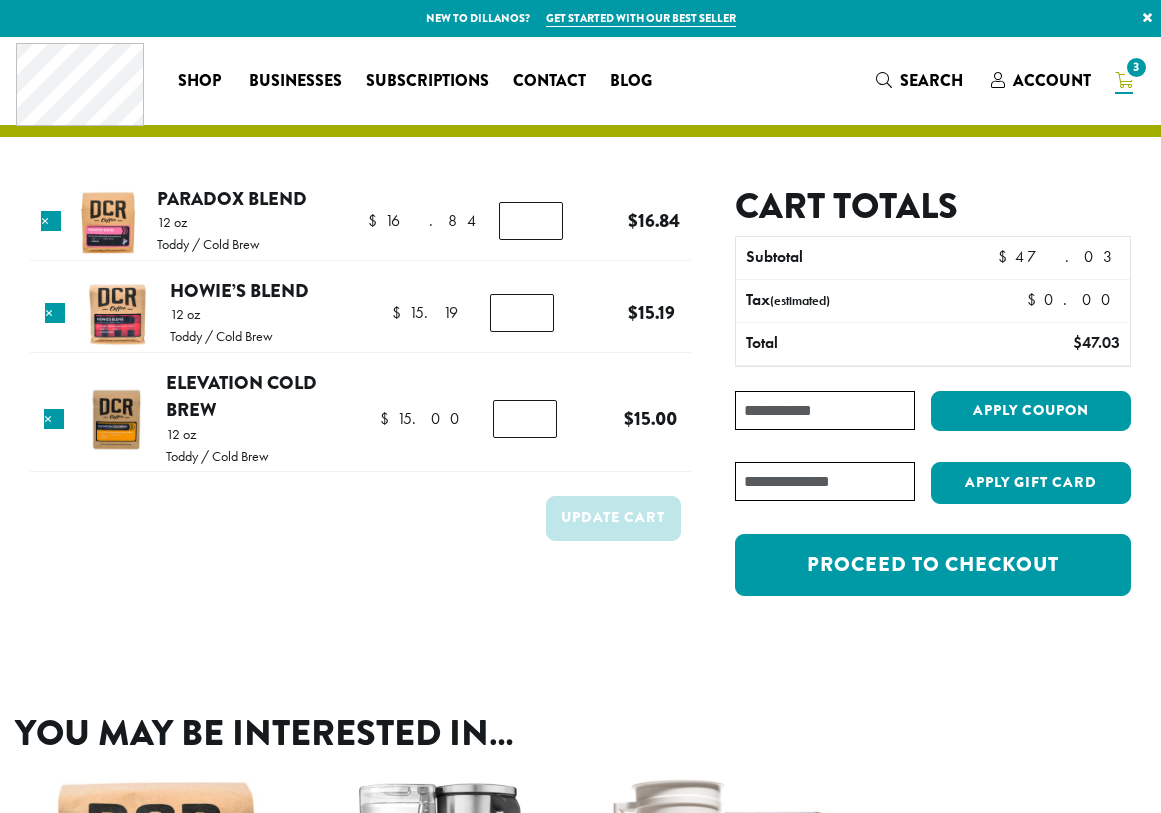 scroll, scrollTop: 0, scrollLeft: 0, axis: both 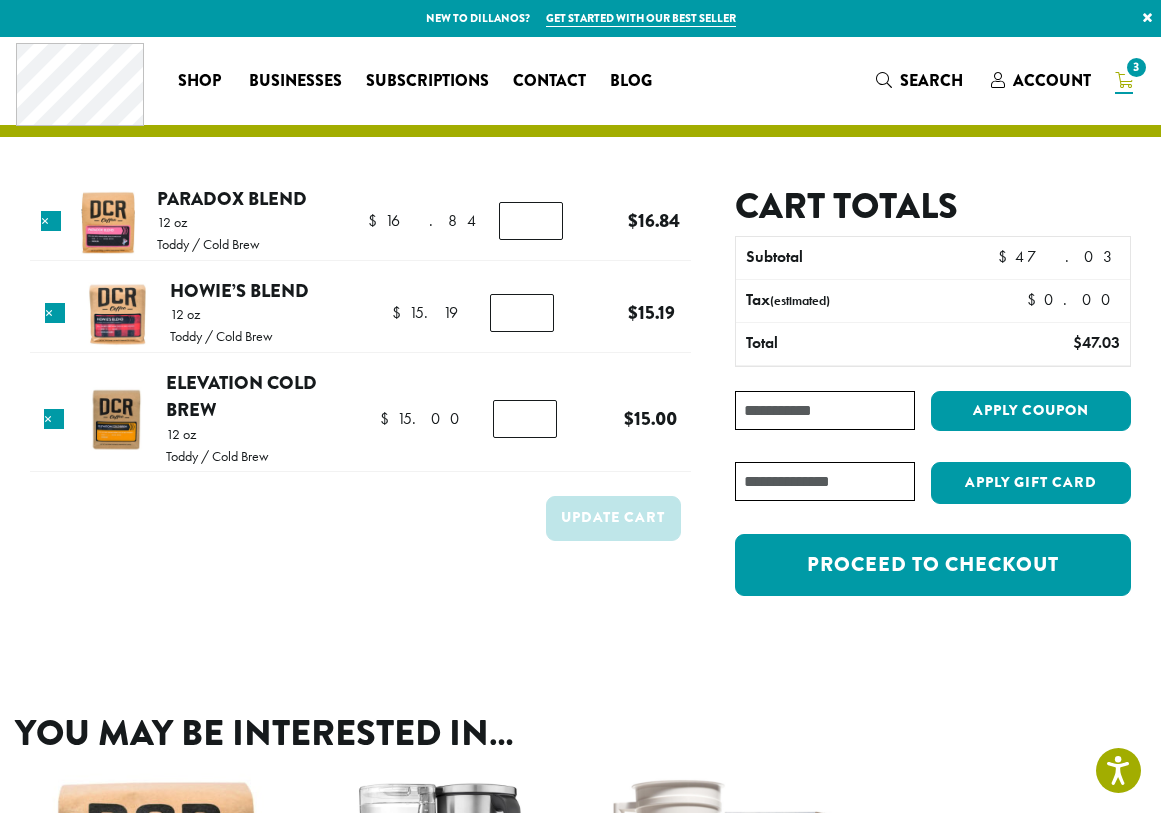 click at bounding box center (108, 222) 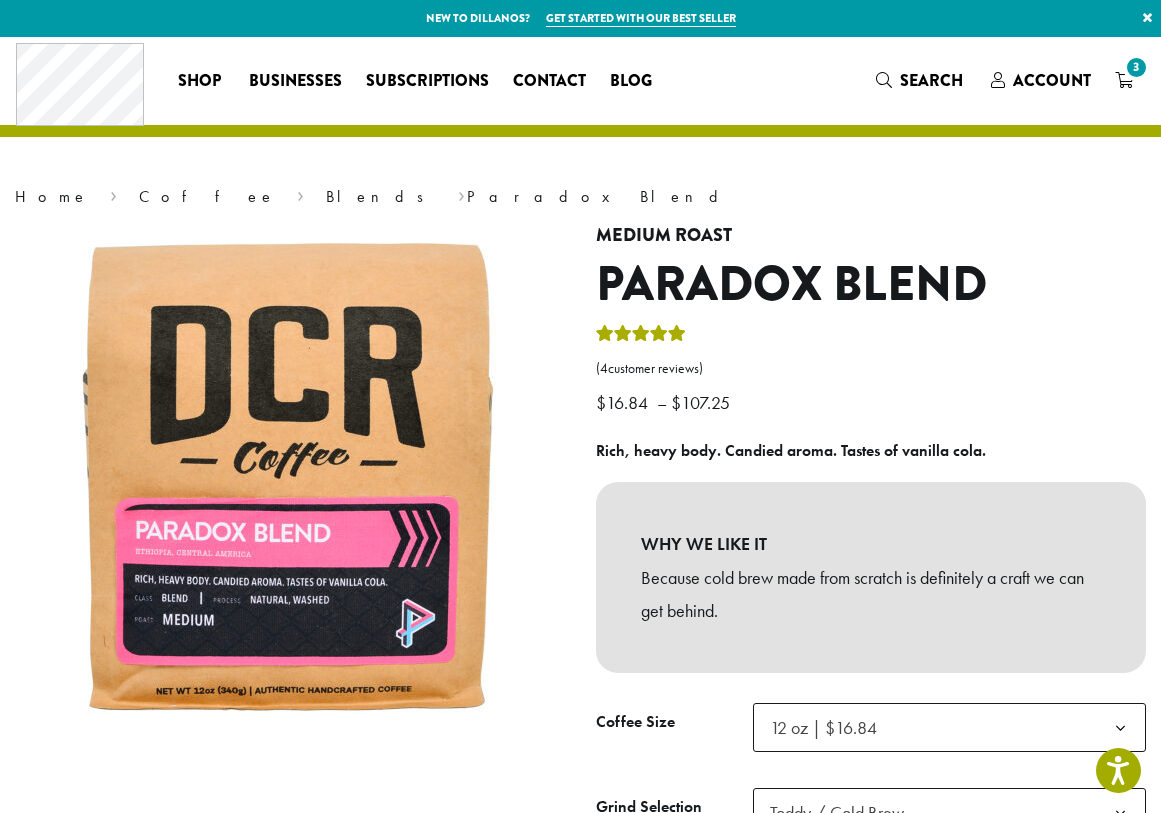 scroll, scrollTop: 0, scrollLeft: 0, axis: both 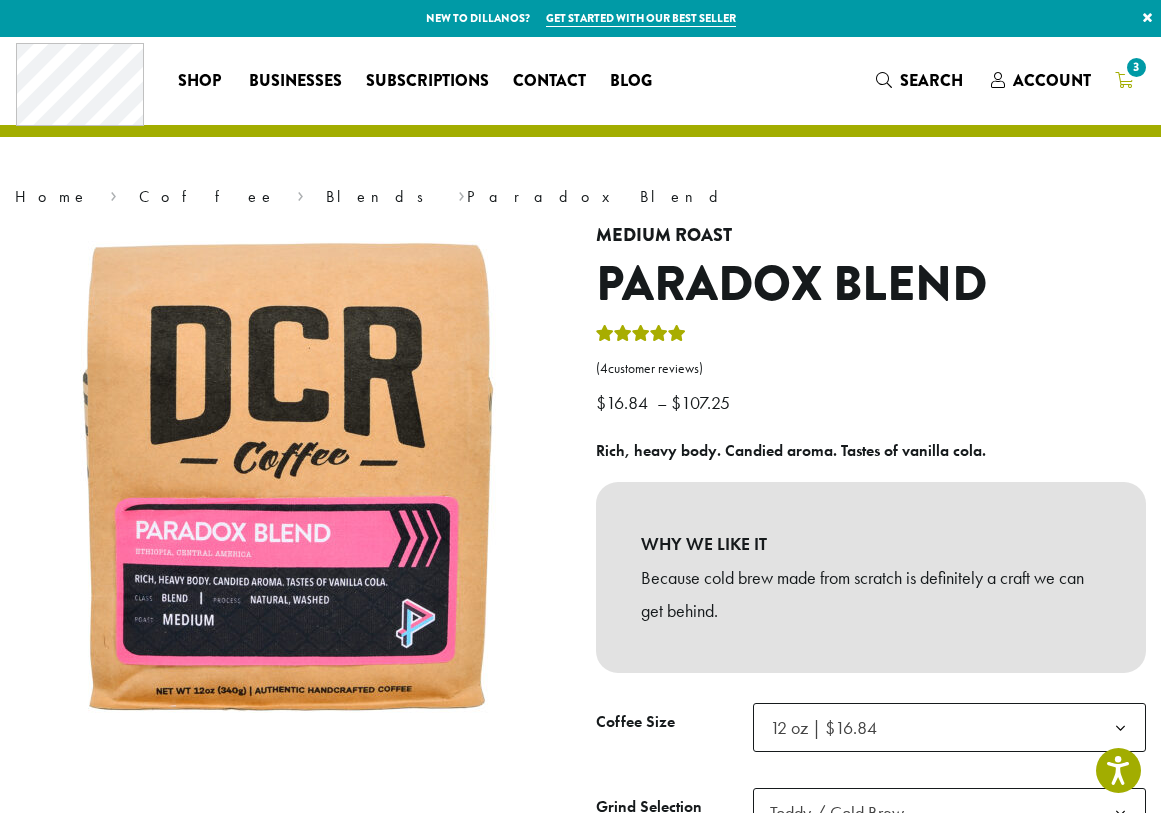 click on "3" at bounding box center (1124, 80) 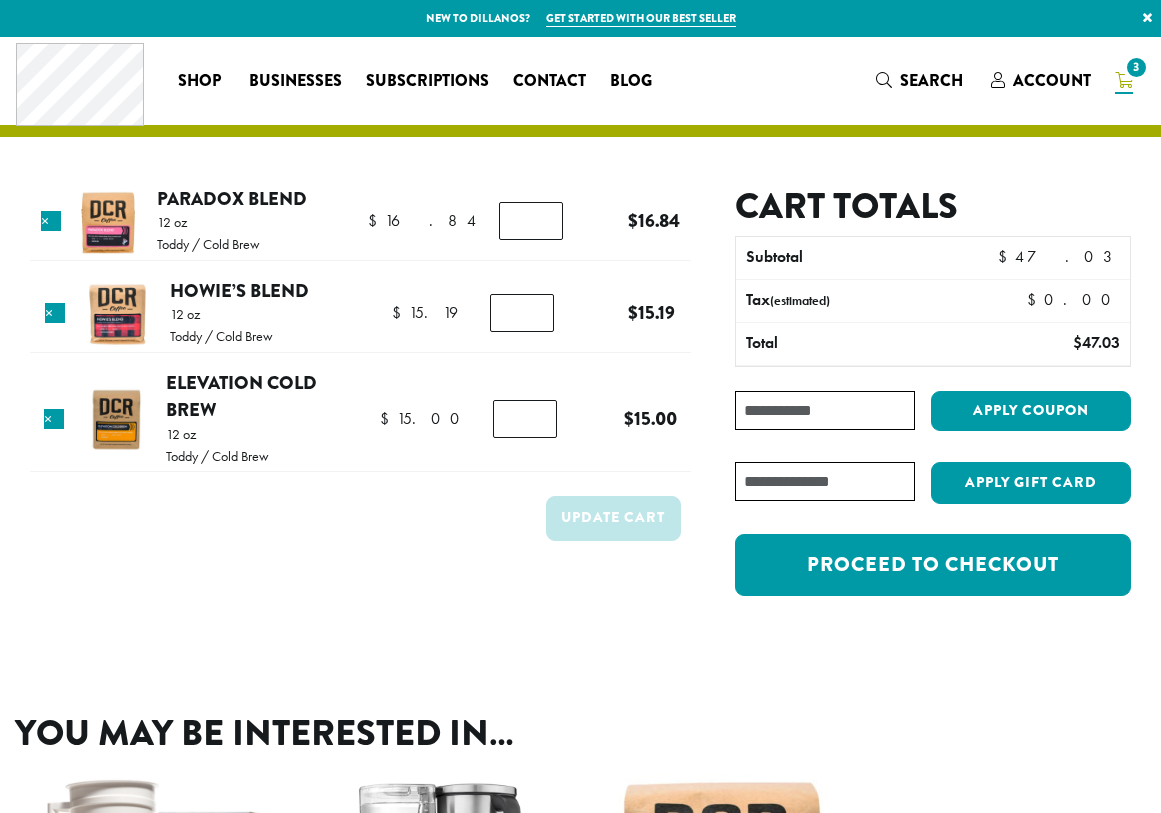 scroll, scrollTop: 0, scrollLeft: 0, axis: both 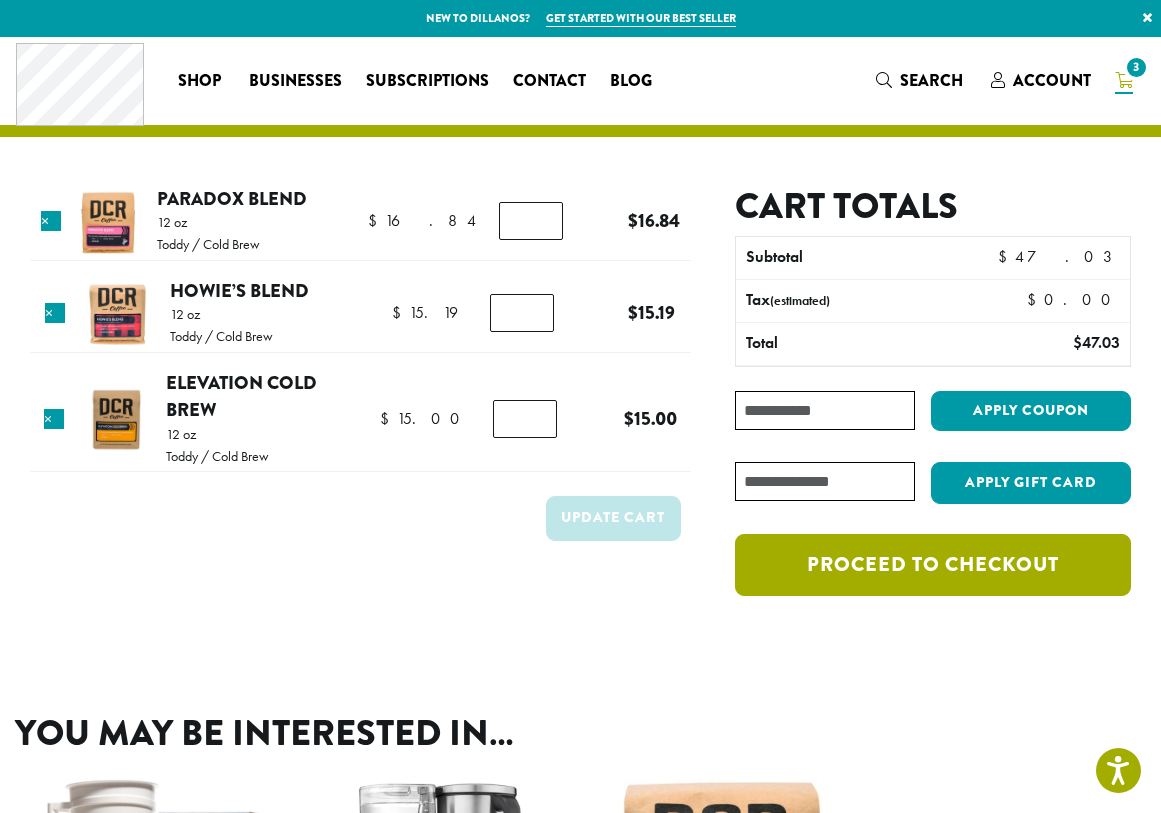 click on "Proceed to checkout" at bounding box center [933, 565] 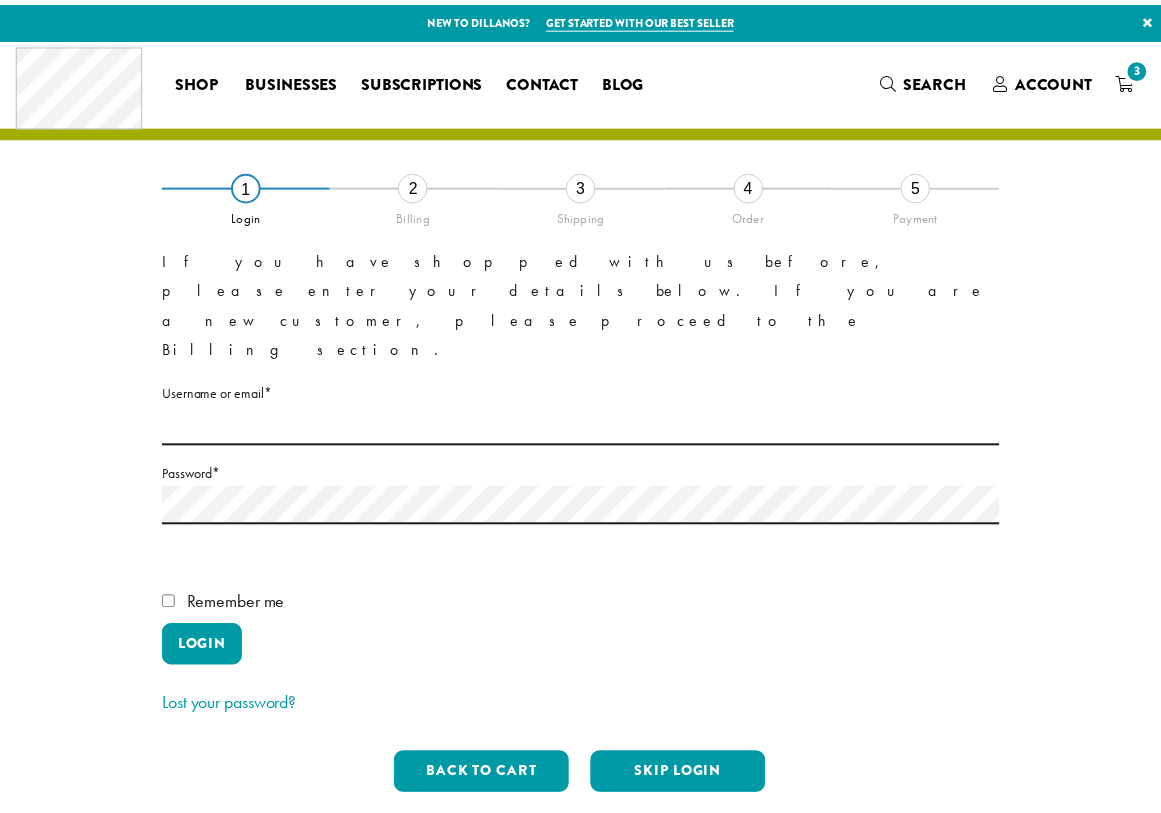 scroll, scrollTop: 0, scrollLeft: 0, axis: both 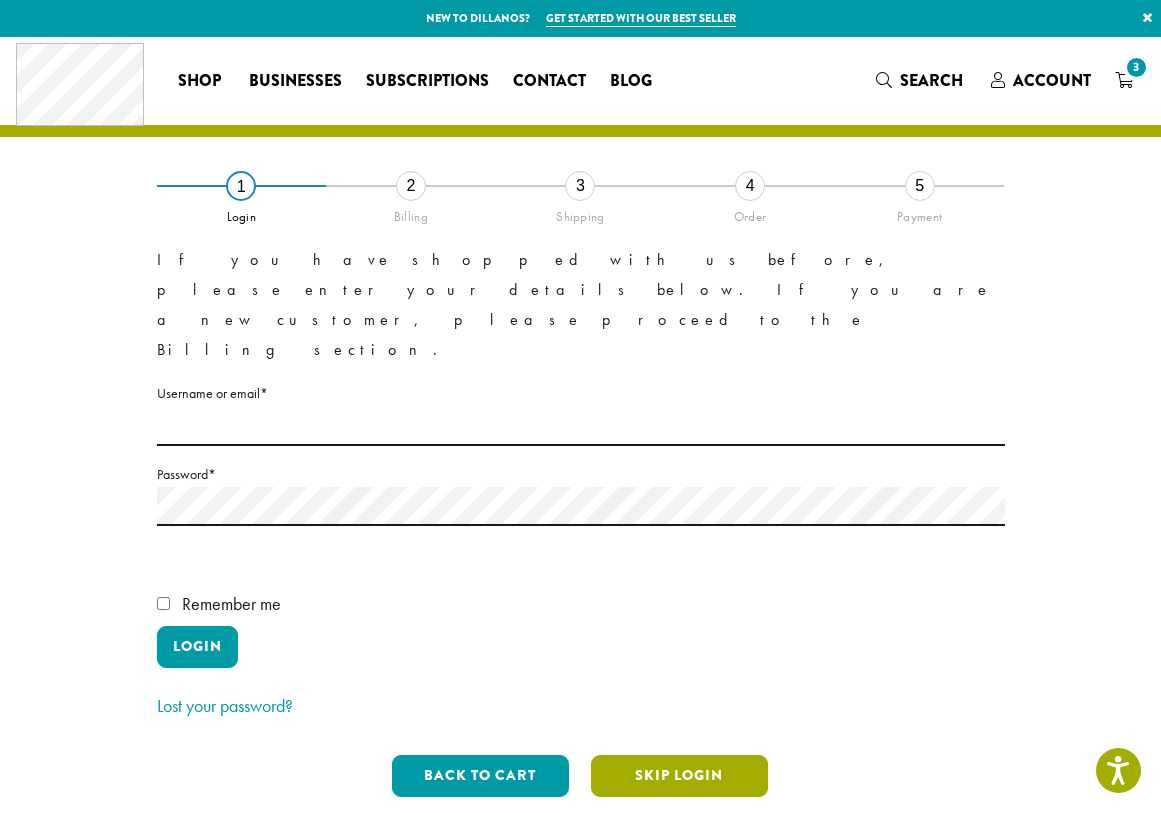 click on "Skip Login" at bounding box center [679, 776] 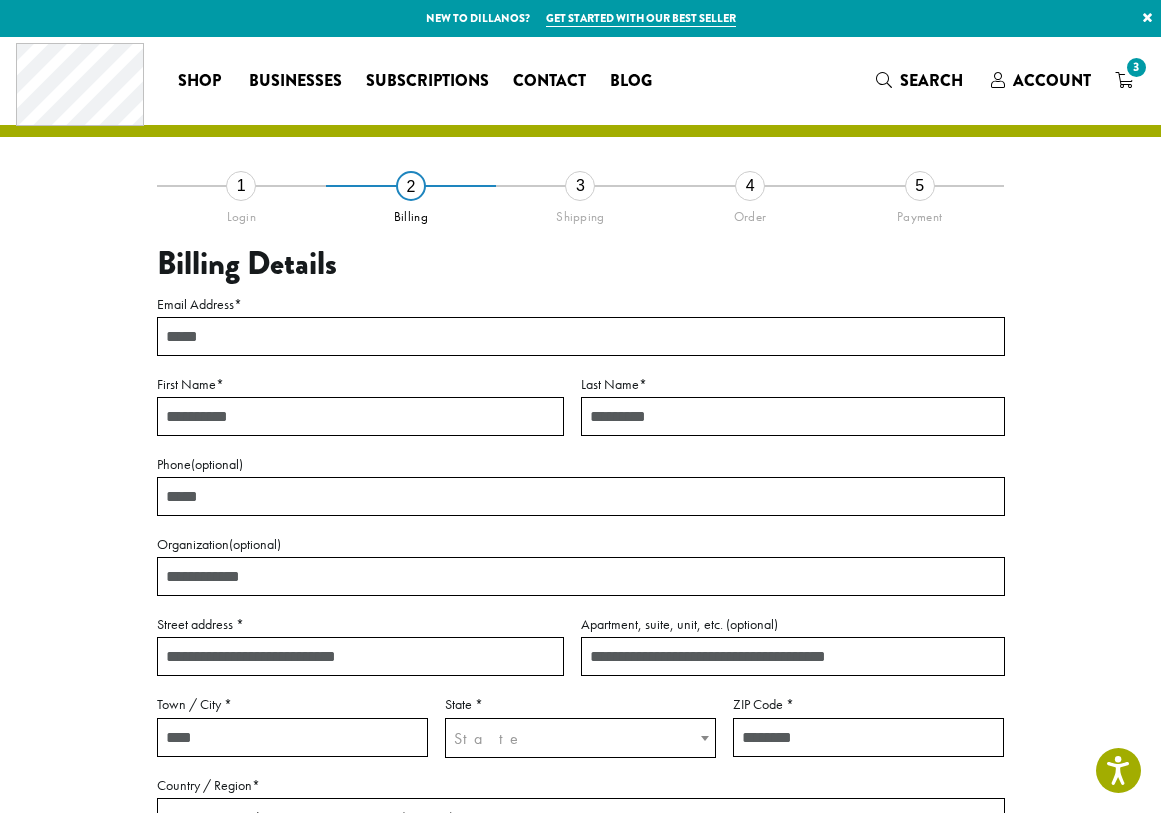 click on "Email Address  *" at bounding box center (581, 336) 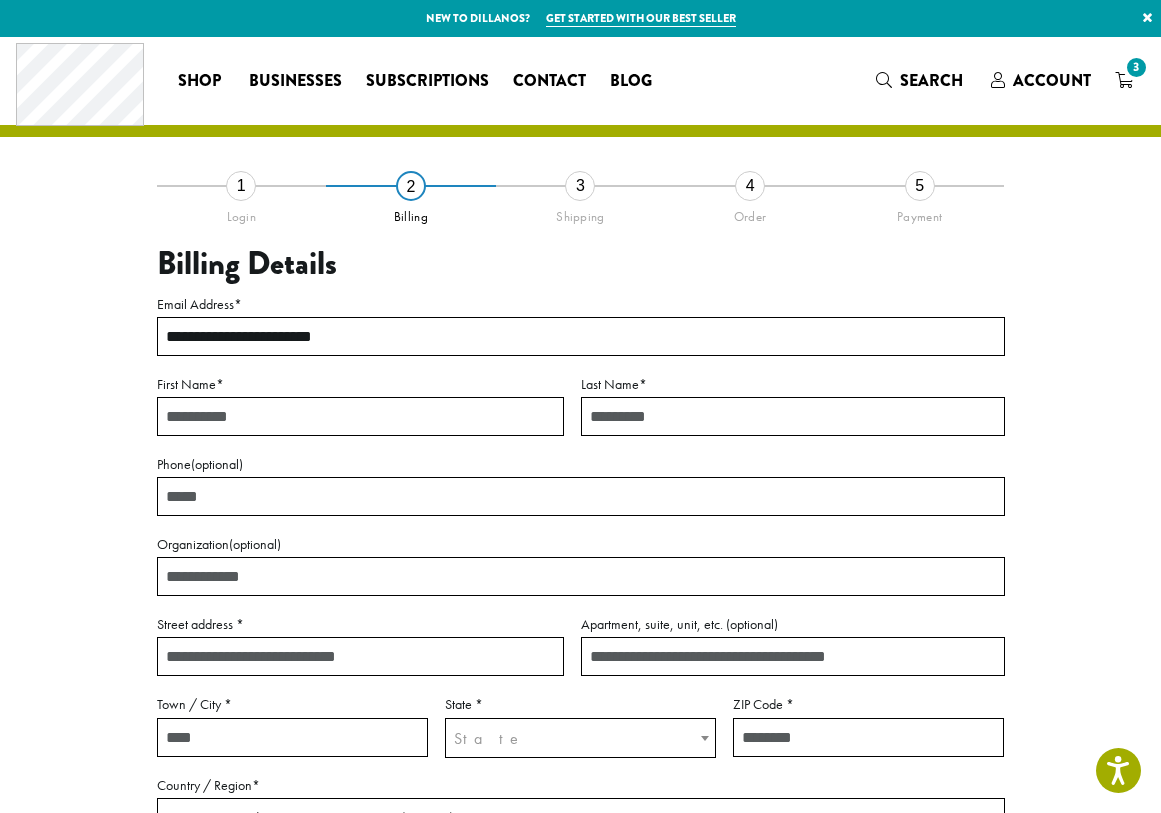 type on "**********" 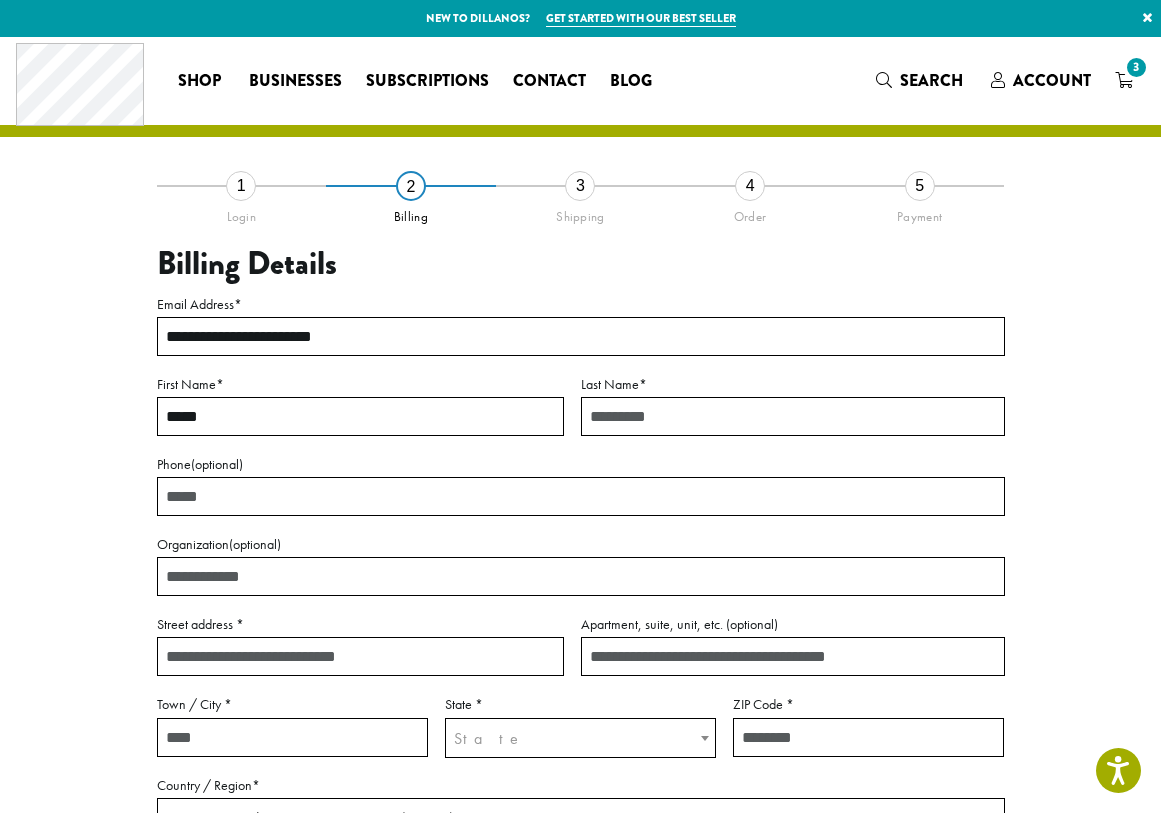 type on "*****" 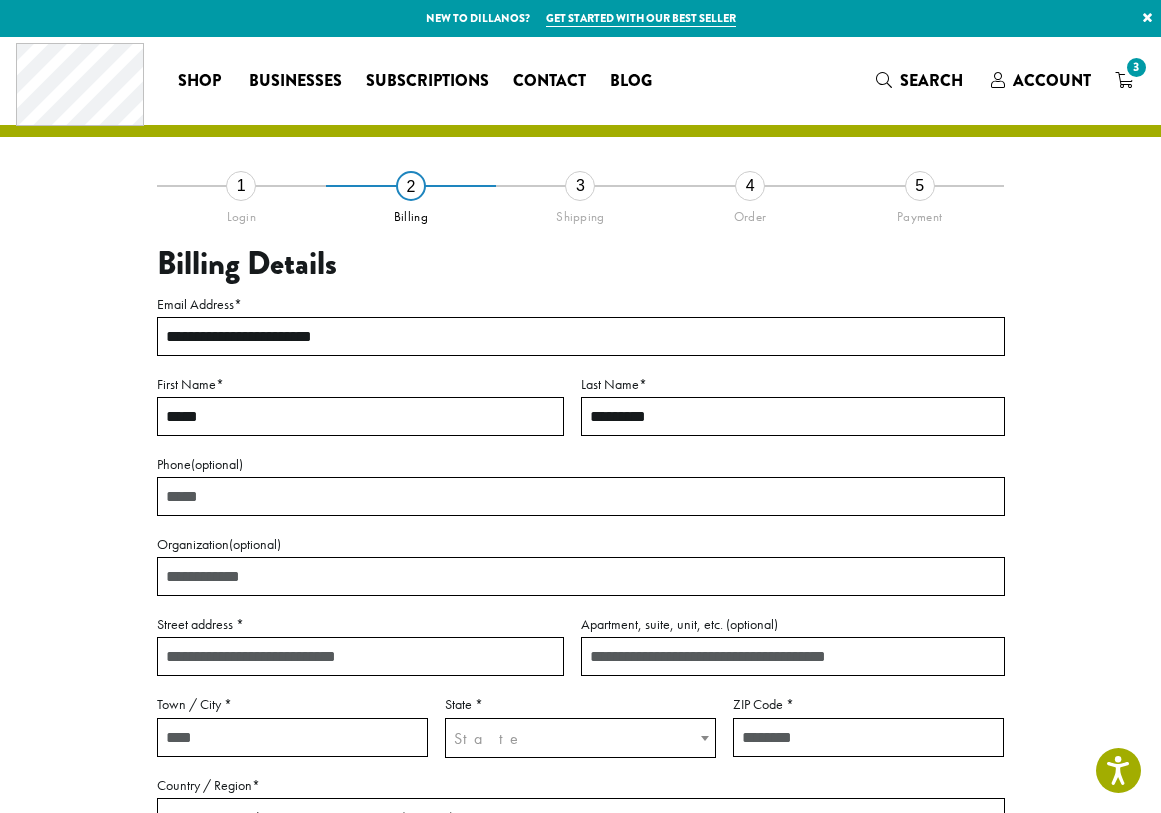 type on "*********" 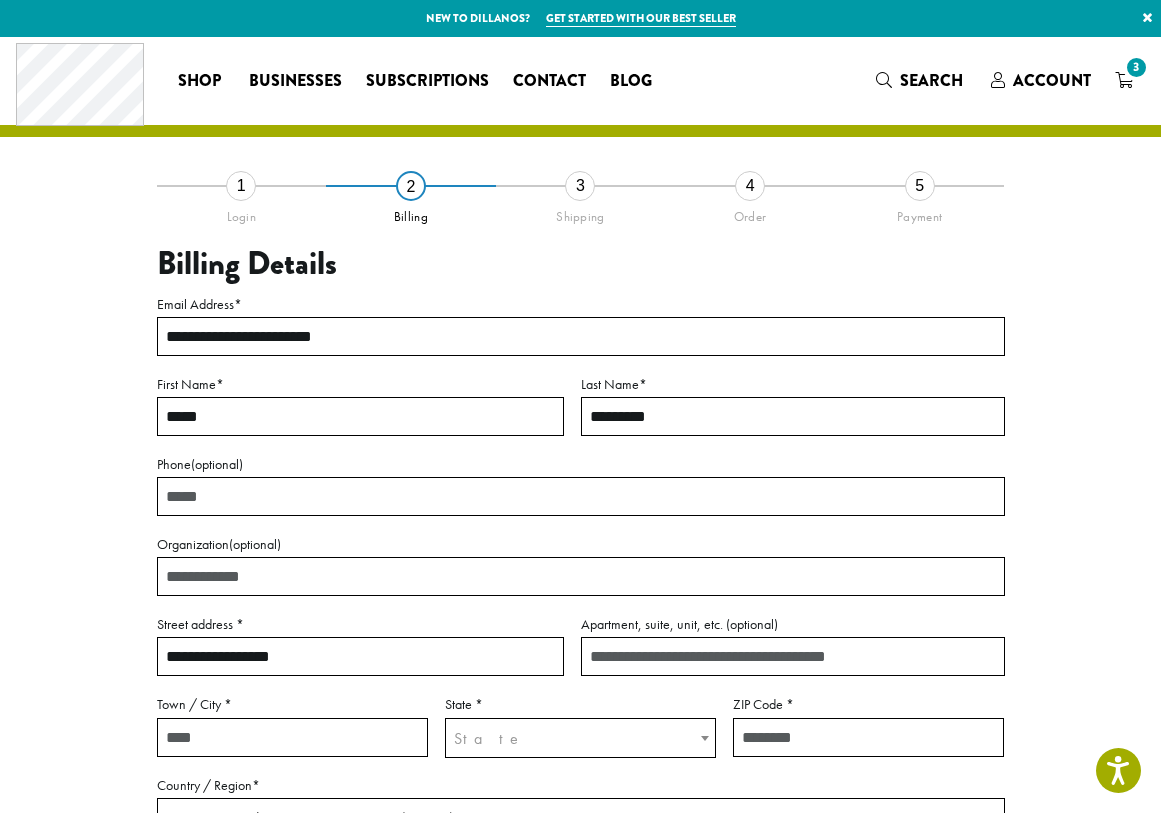 type on "**********" 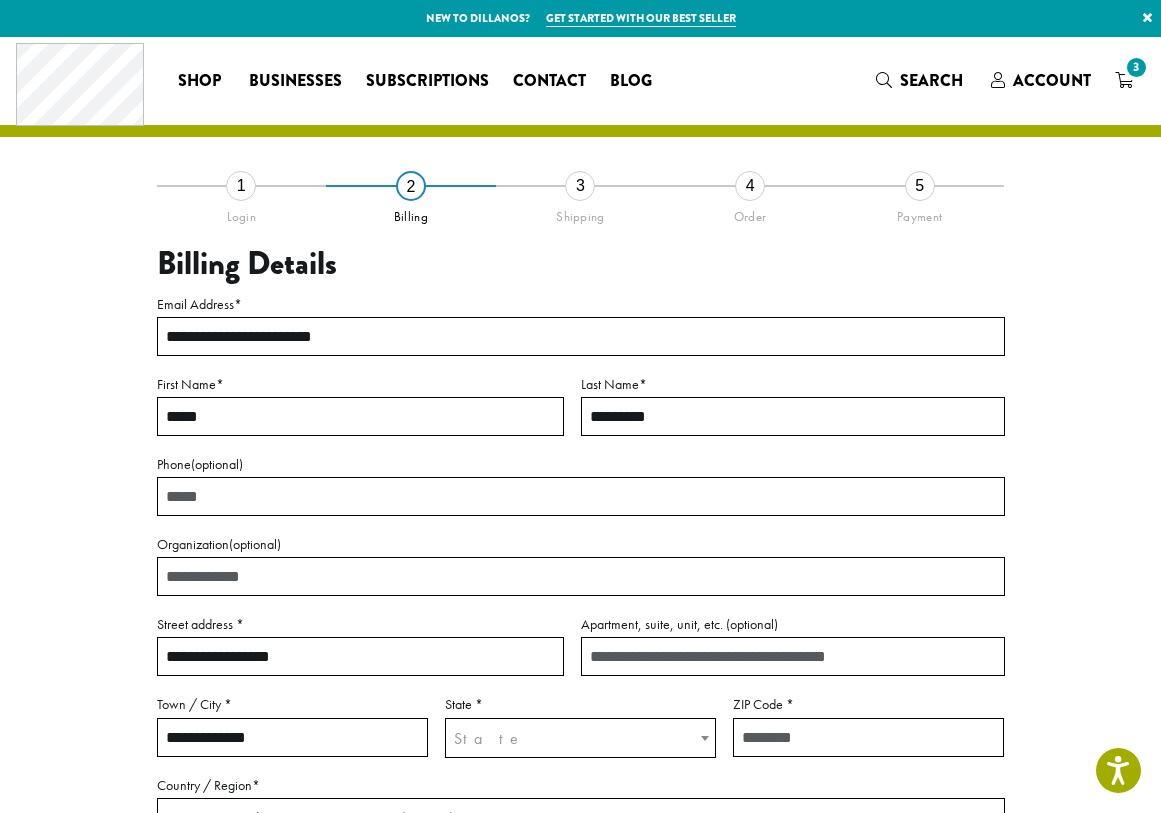 type on "**********" 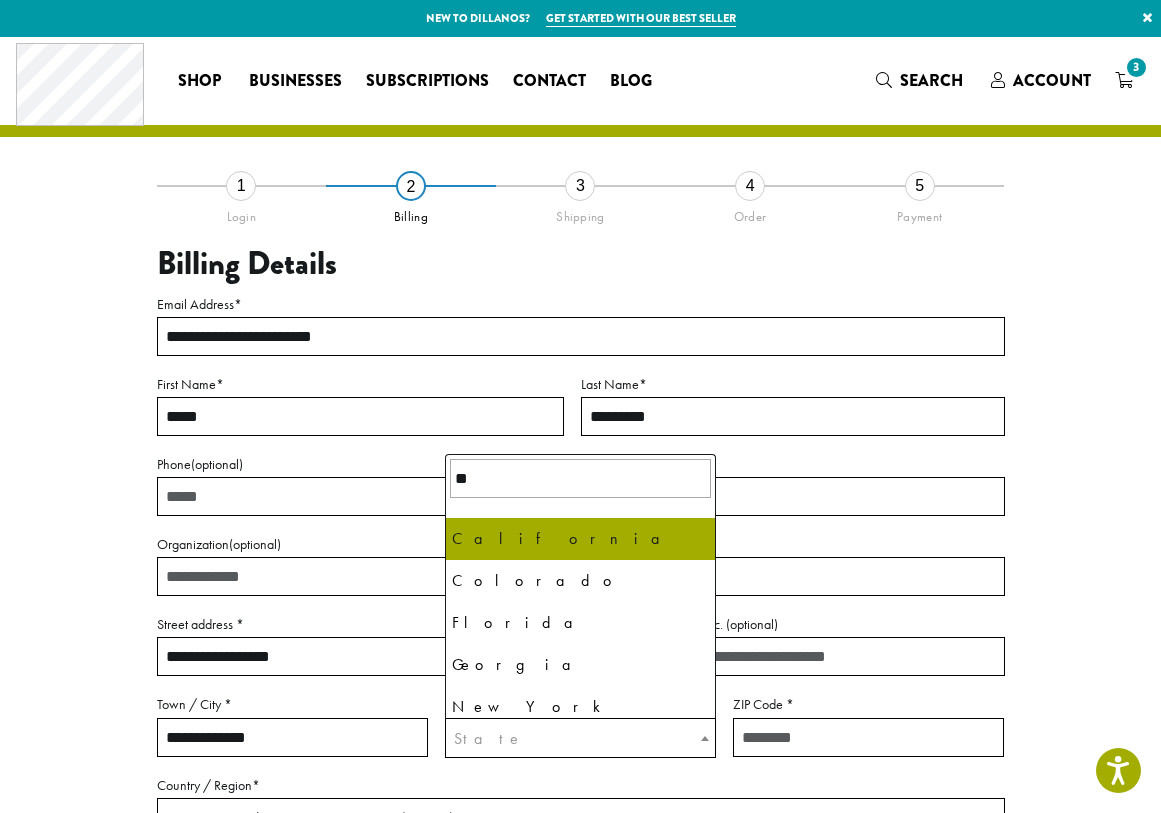 type 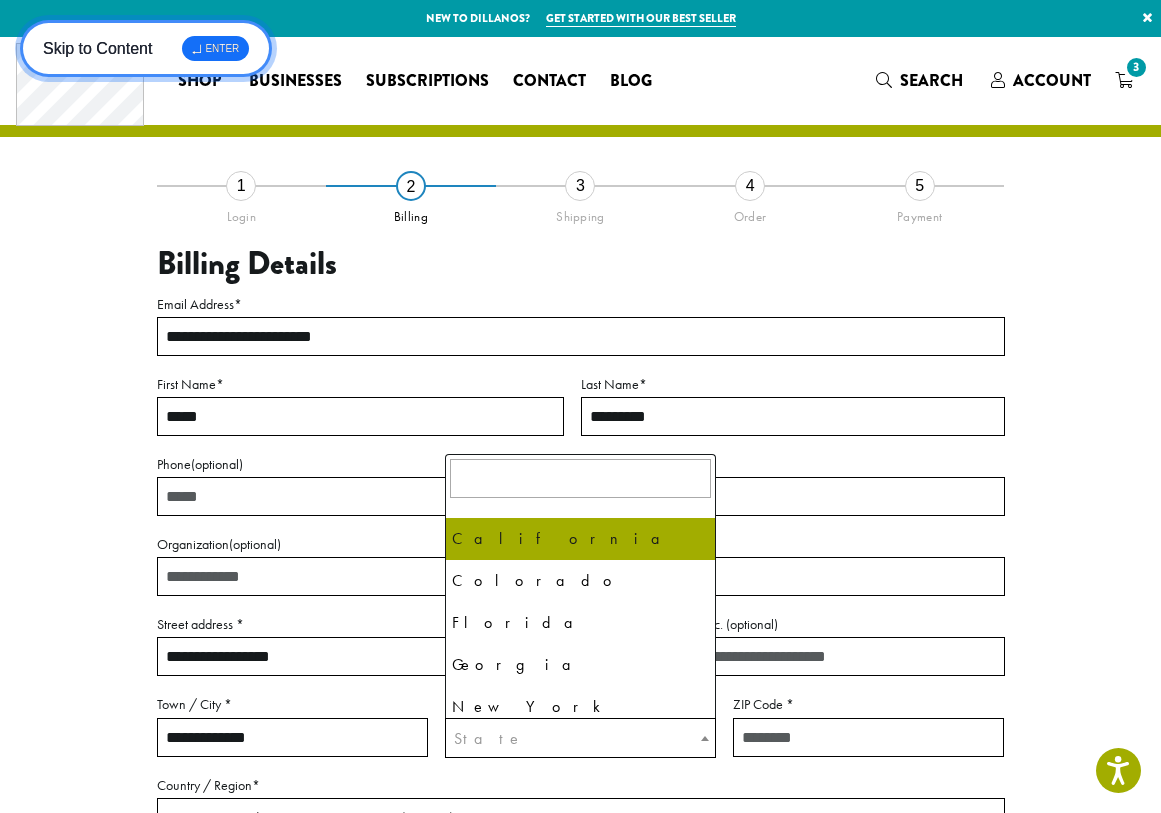 select on "**" 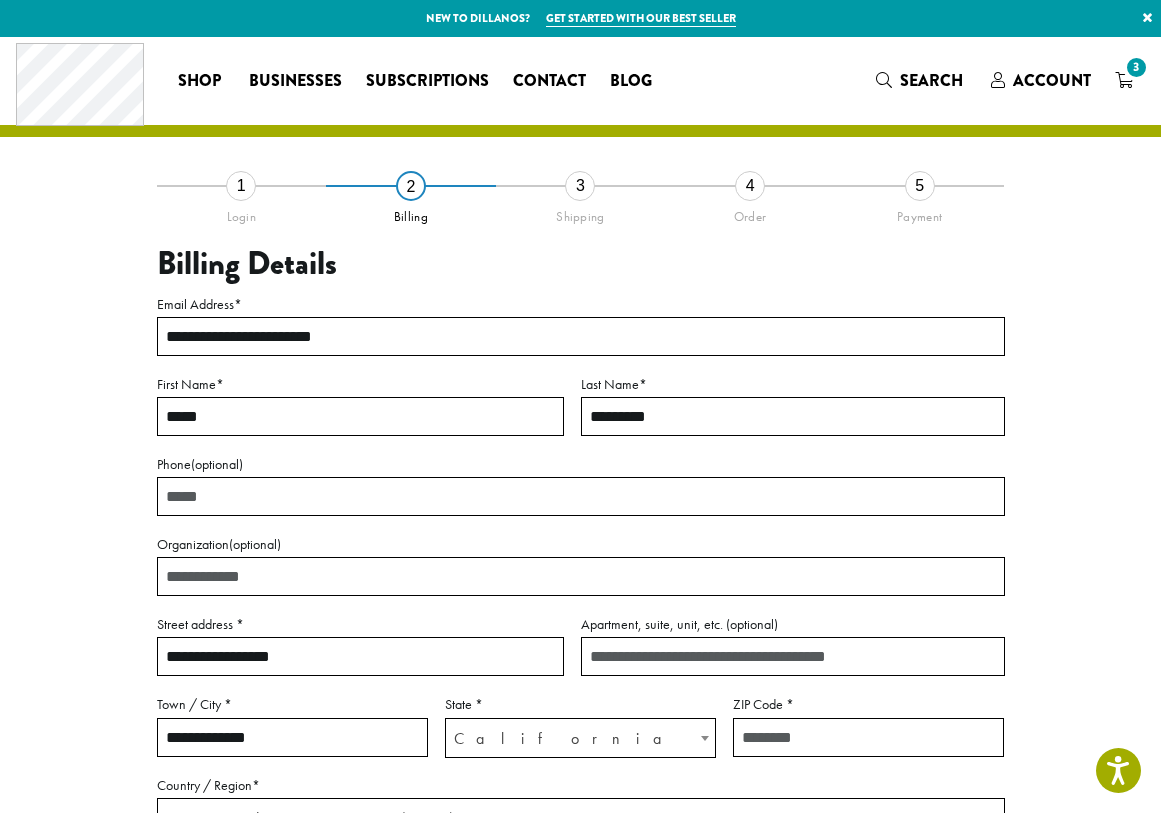 click on "California" at bounding box center [580, 738] 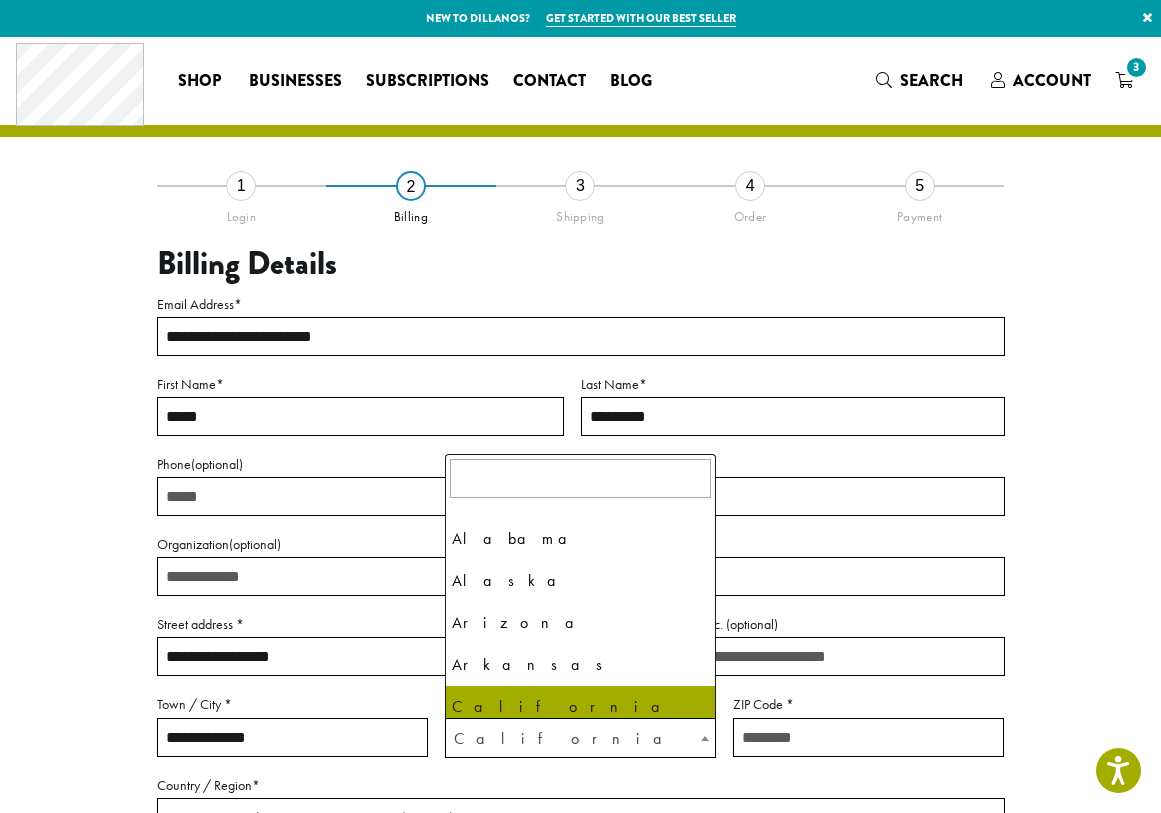 scroll, scrollTop: 10, scrollLeft: 0, axis: vertical 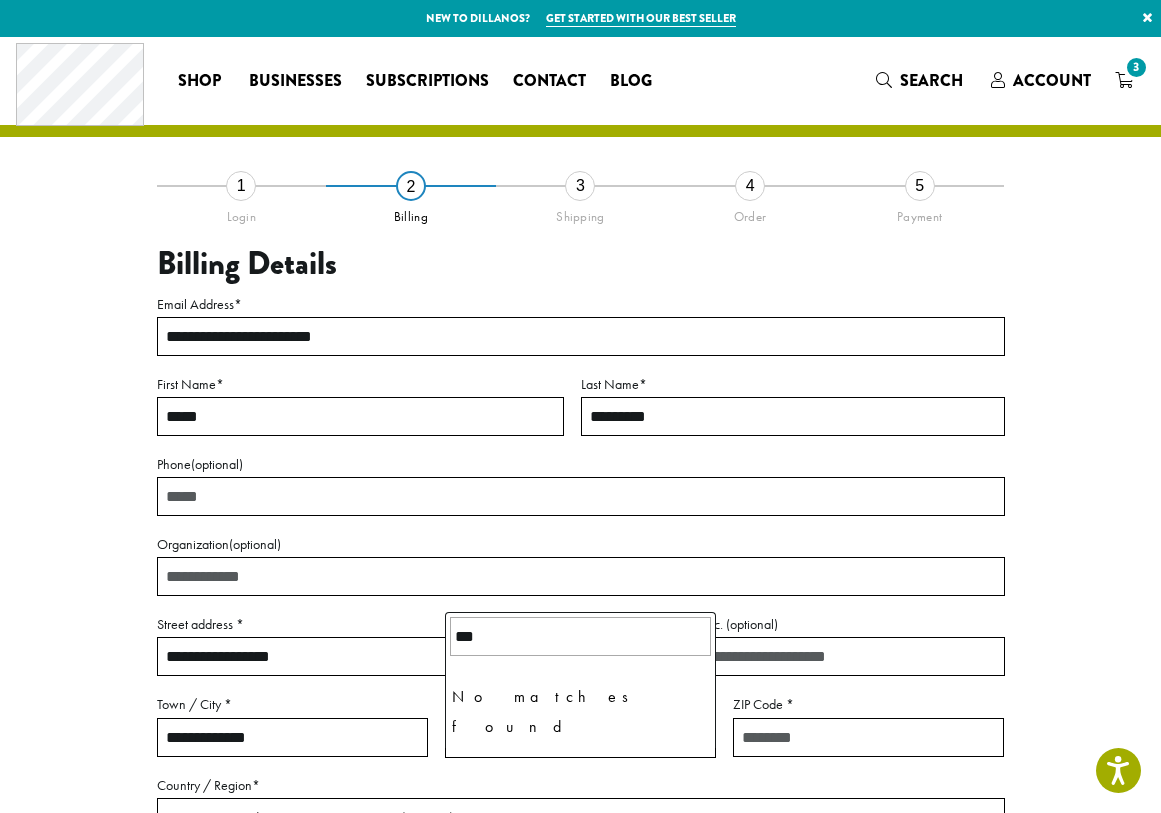 type on "**" 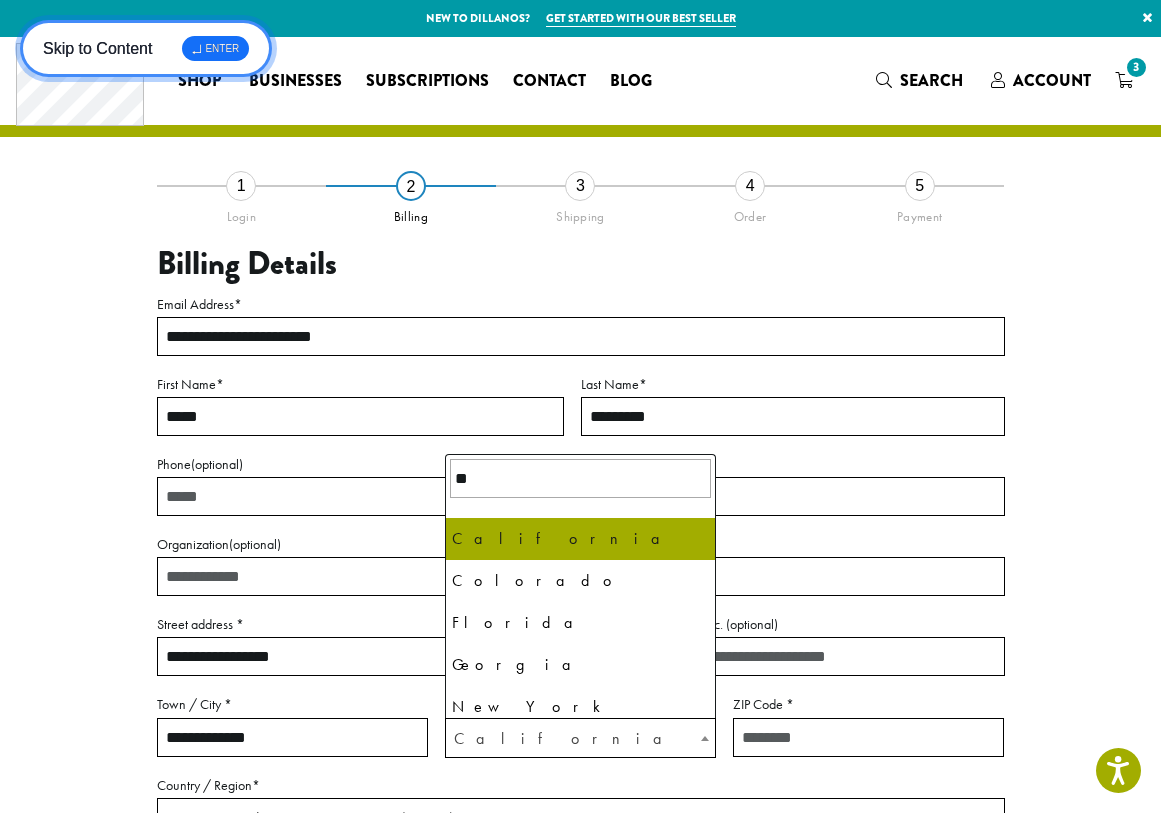 type 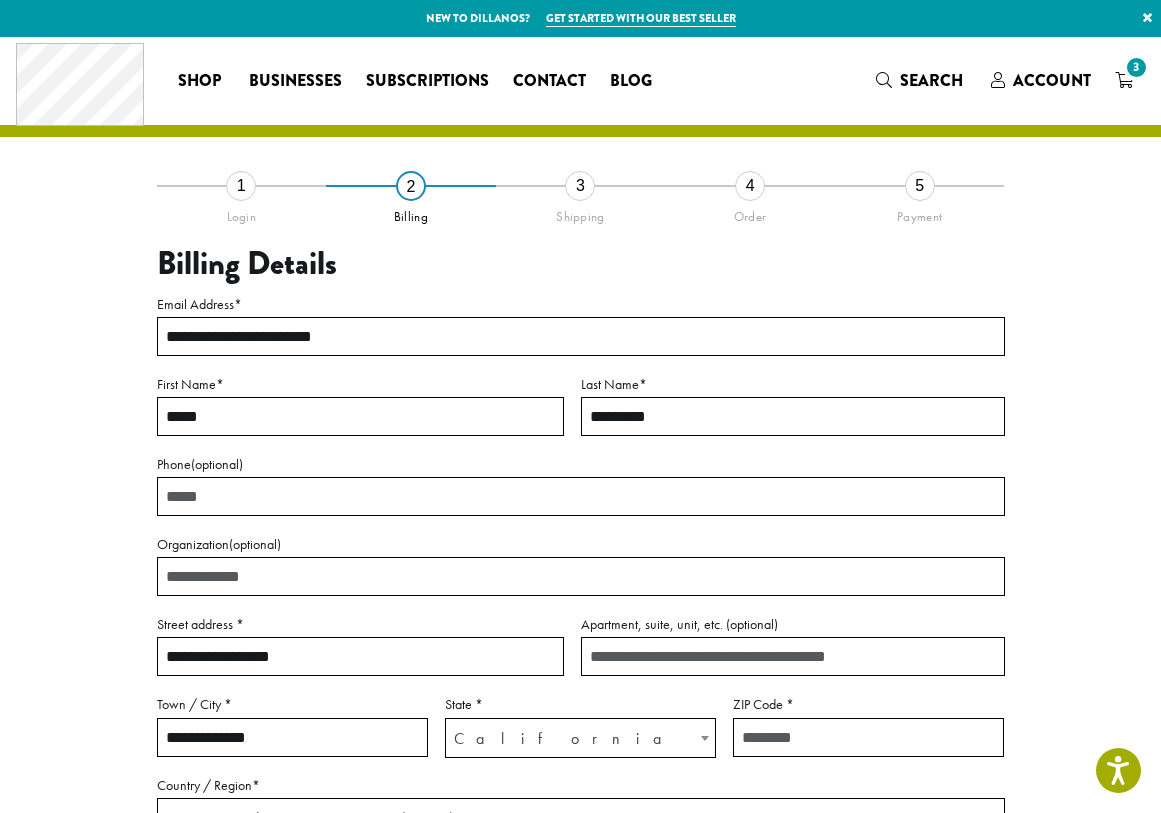 click on "California" at bounding box center [580, 738] 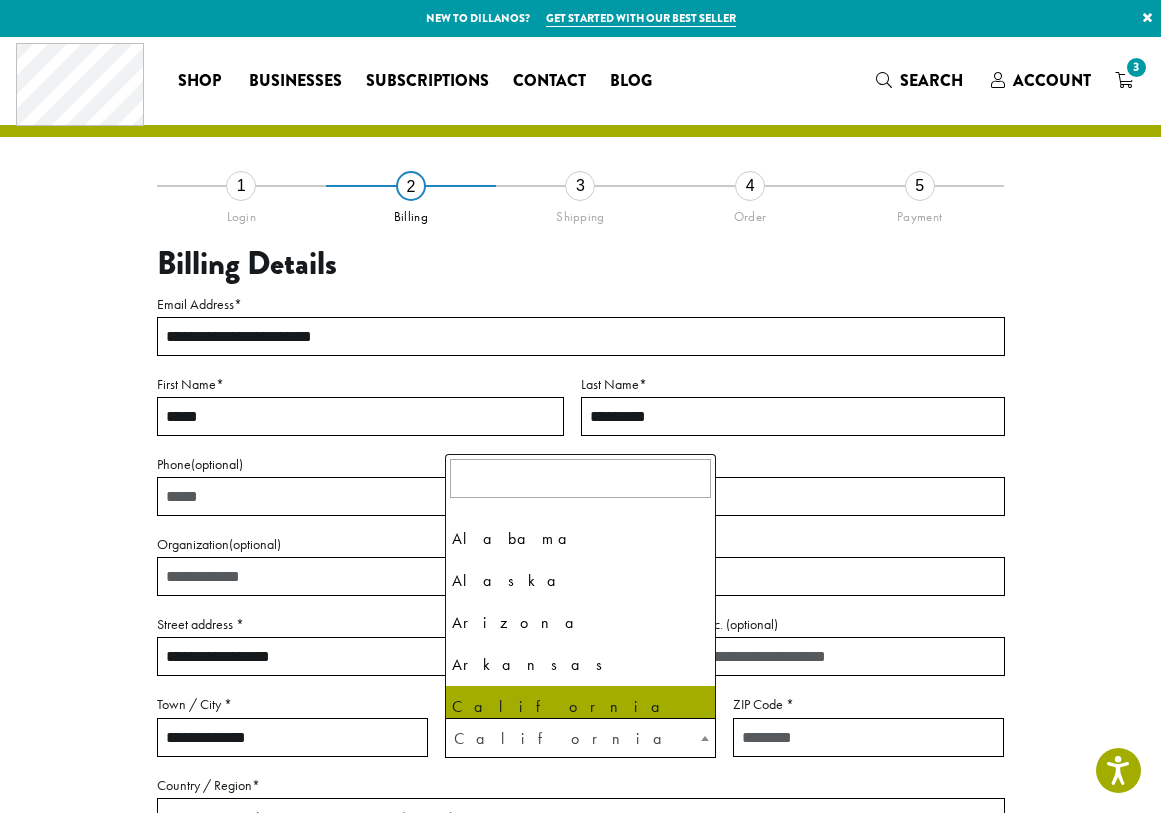 scroll, scrollTop: 10, scrollLeft: 0, axis: vertical 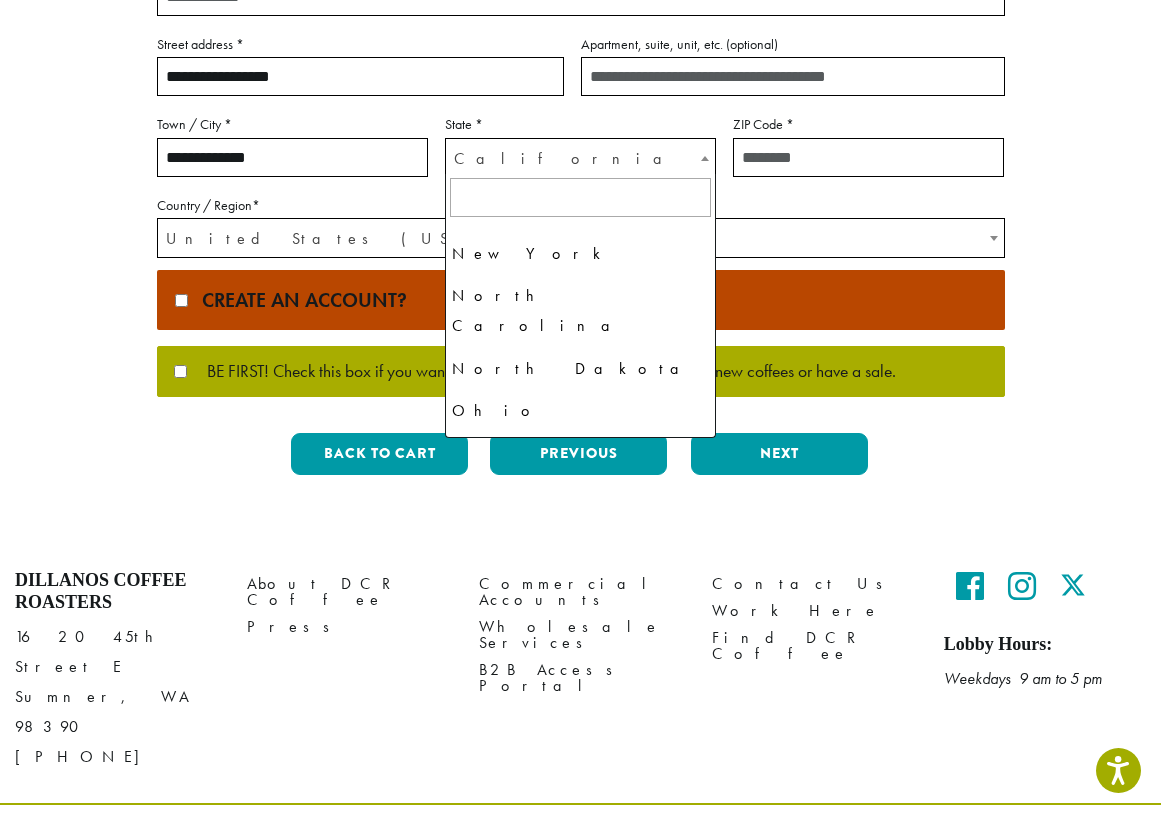 select on "**" 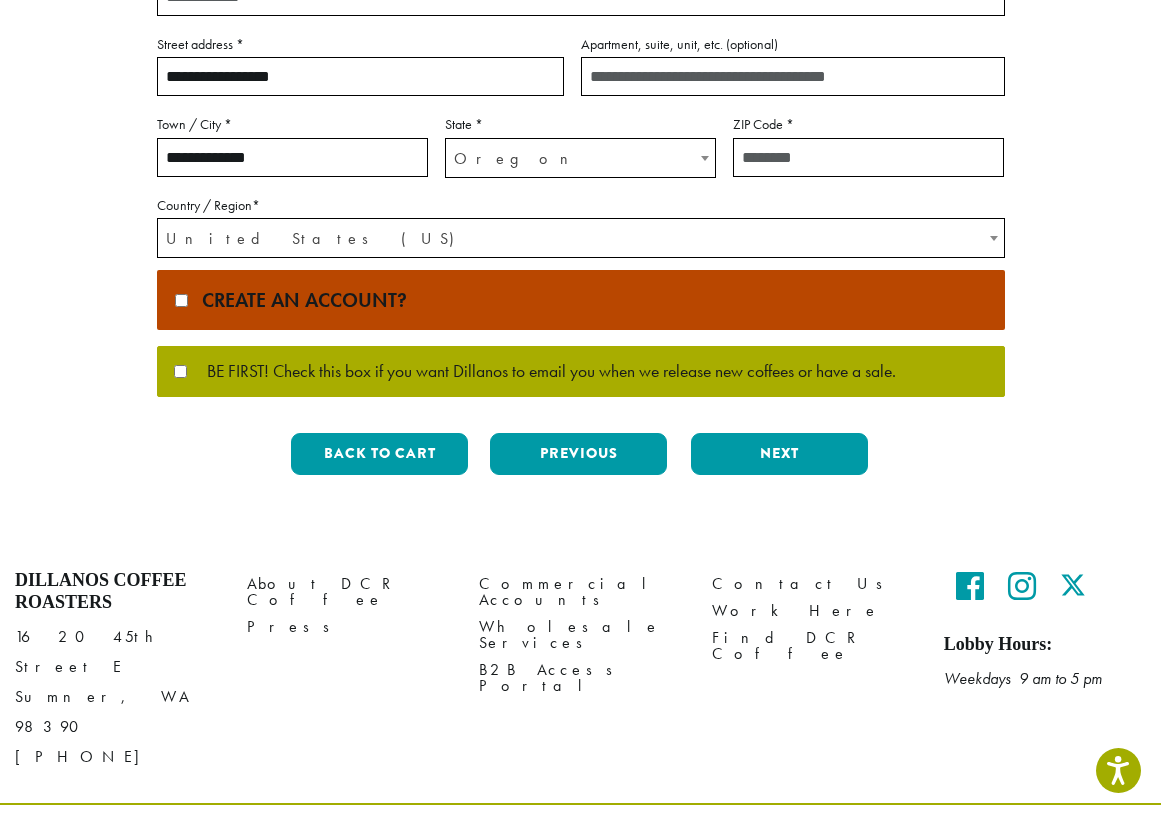 click on "ZIP Code   *" at bounding box center [868, 157] 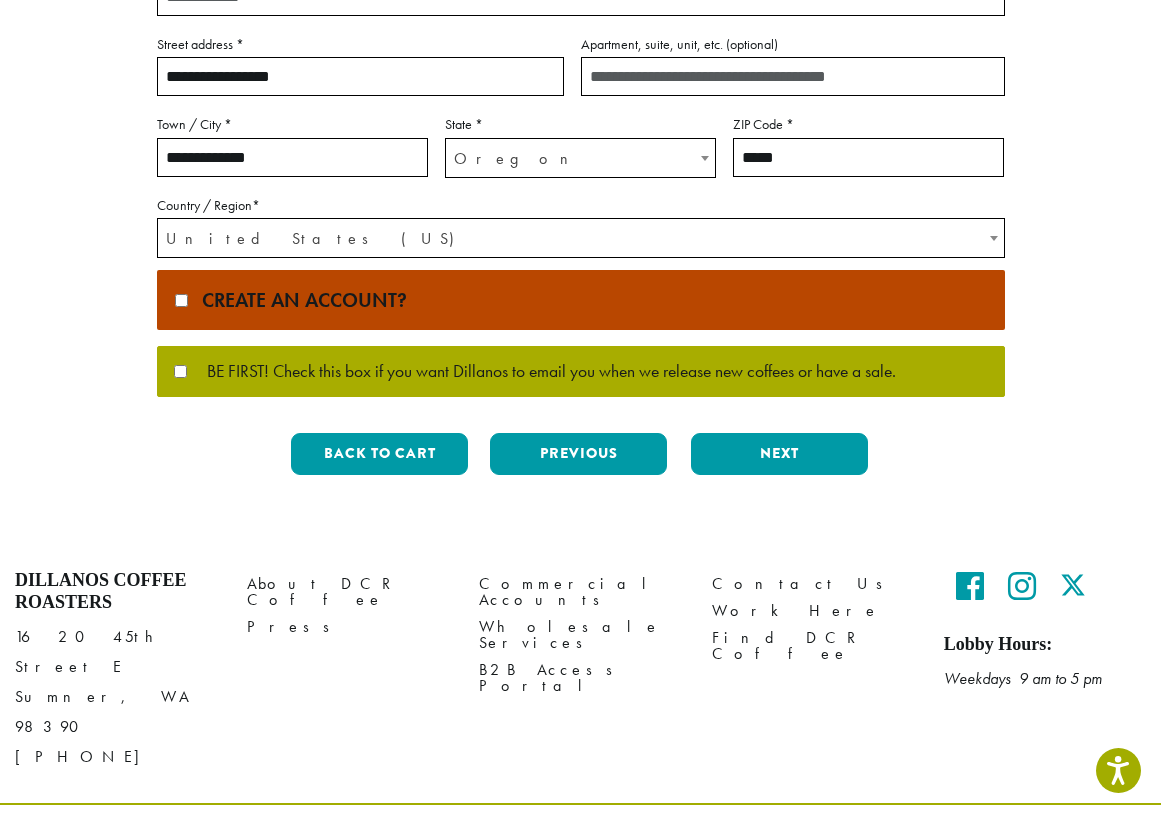 type on "*****" 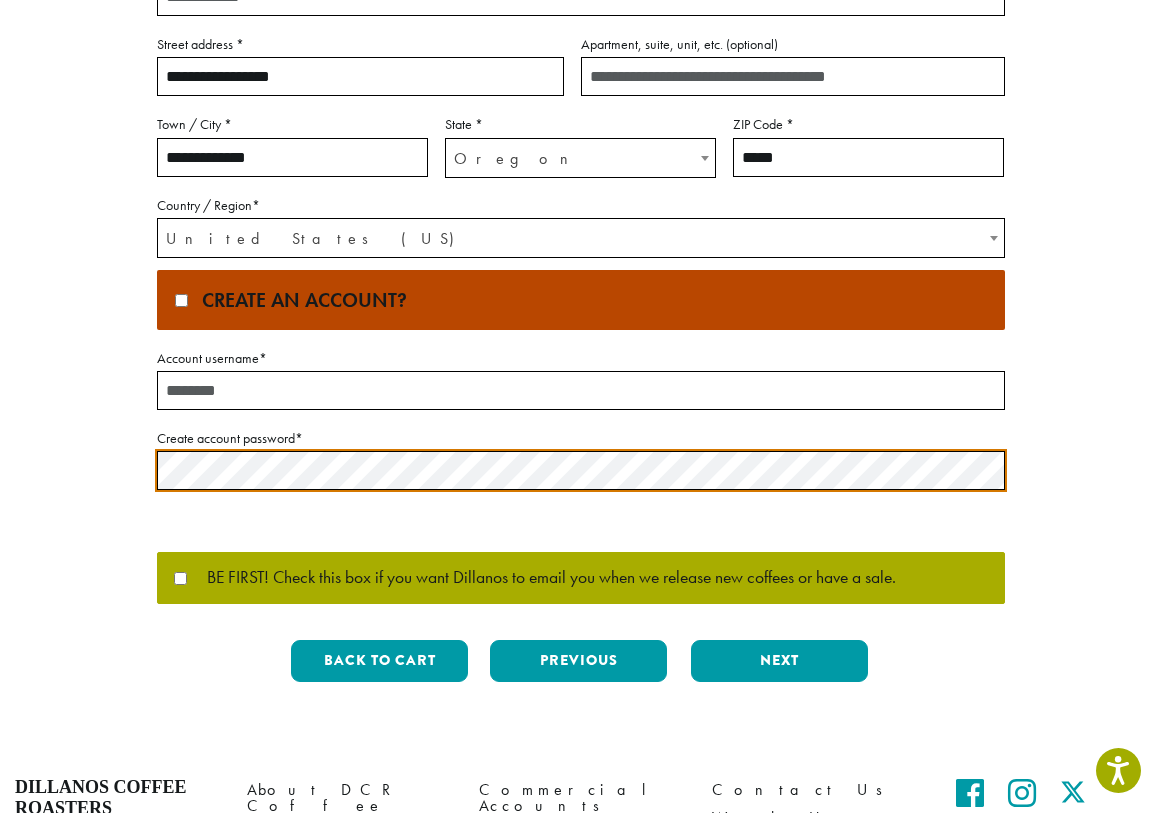 click on "Account username  *" at bounding box center [581, 390] 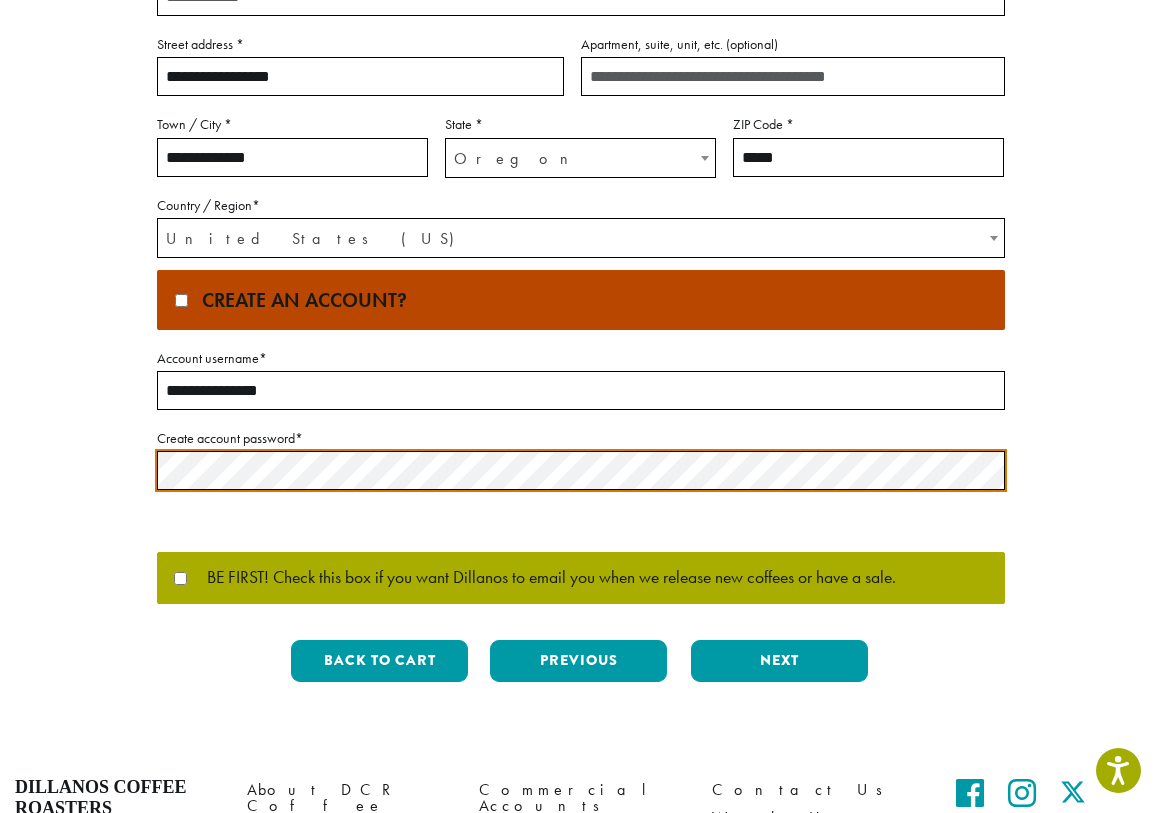 type on "**********" 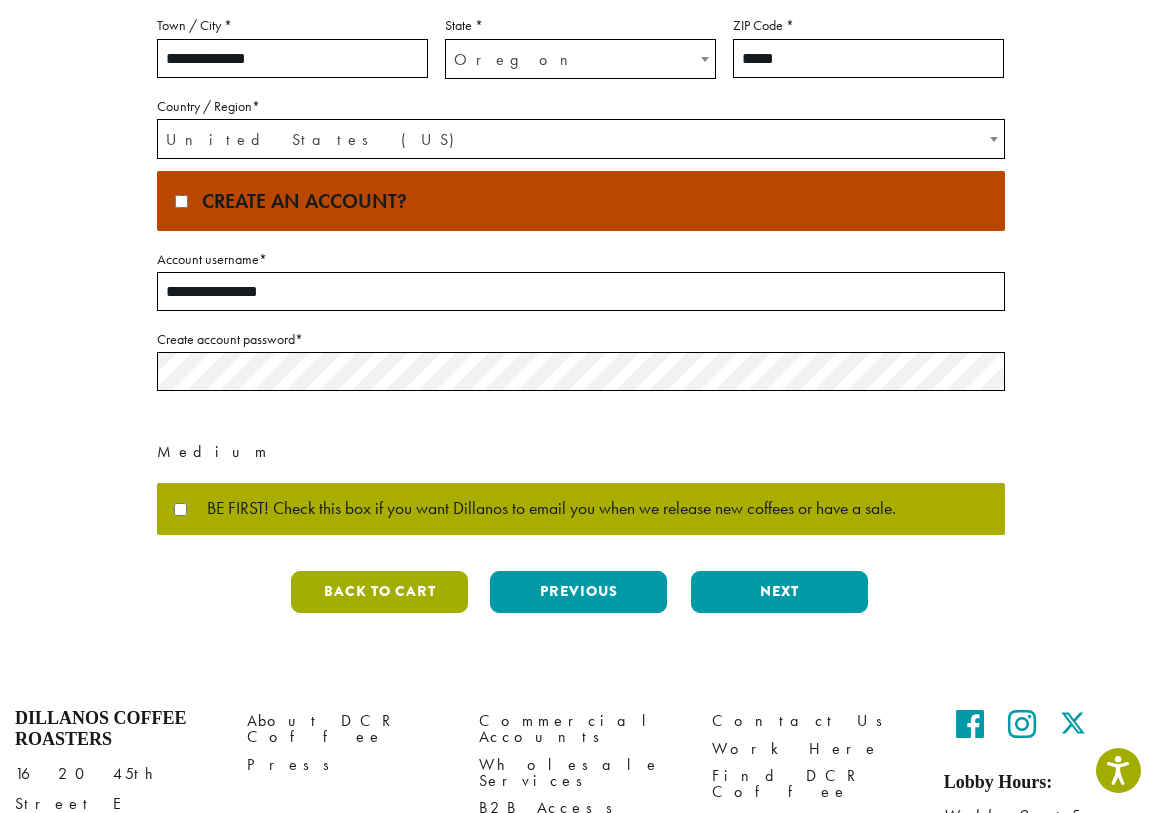 scroll, scrollTop: 817, scrollLeft: 0, axis: vertical 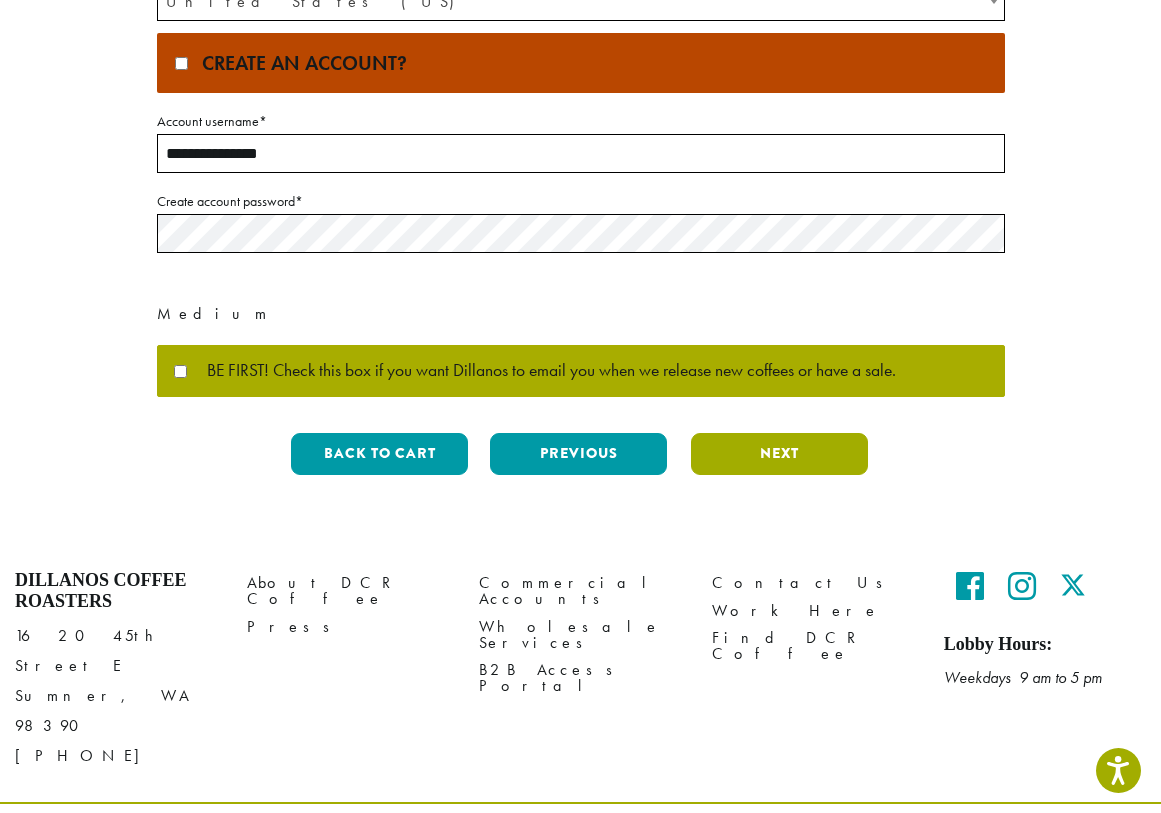 click on "Next" at bounding box center (779, 454) 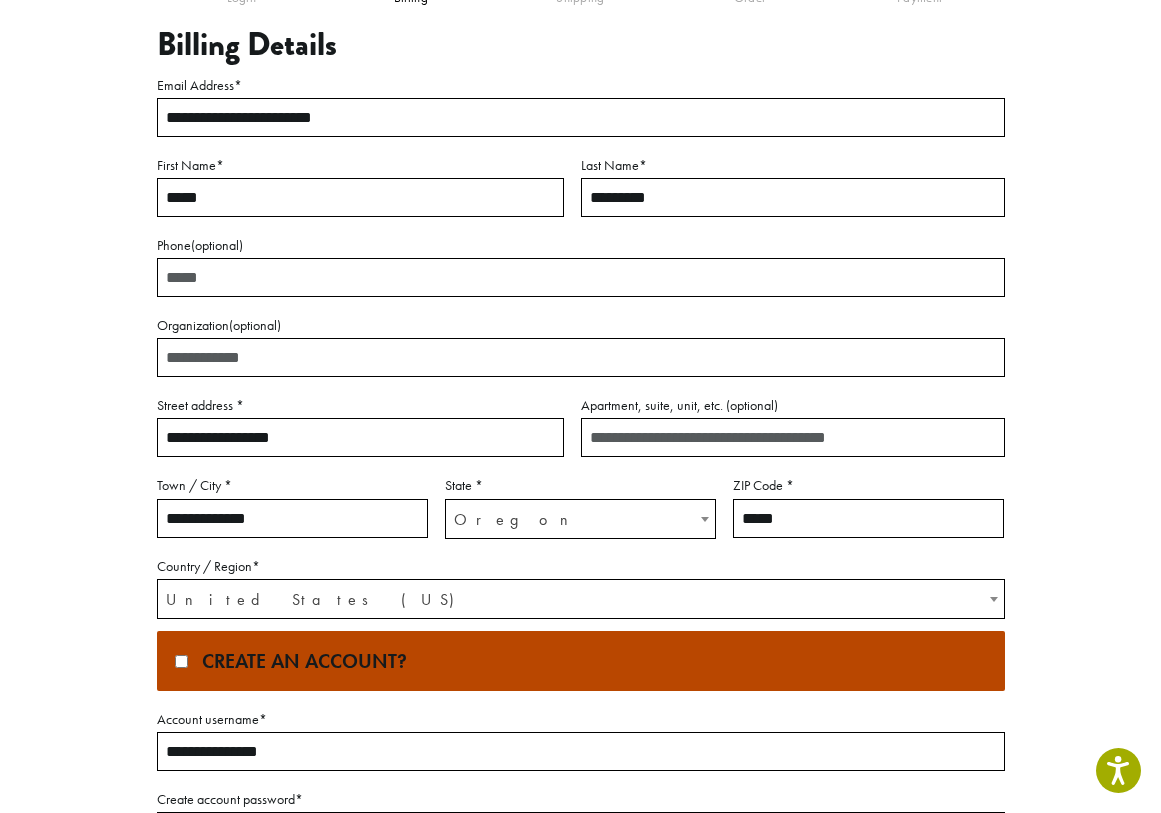 scroll, scrollTop: 49, scrollLeft: 0, axis: vertical 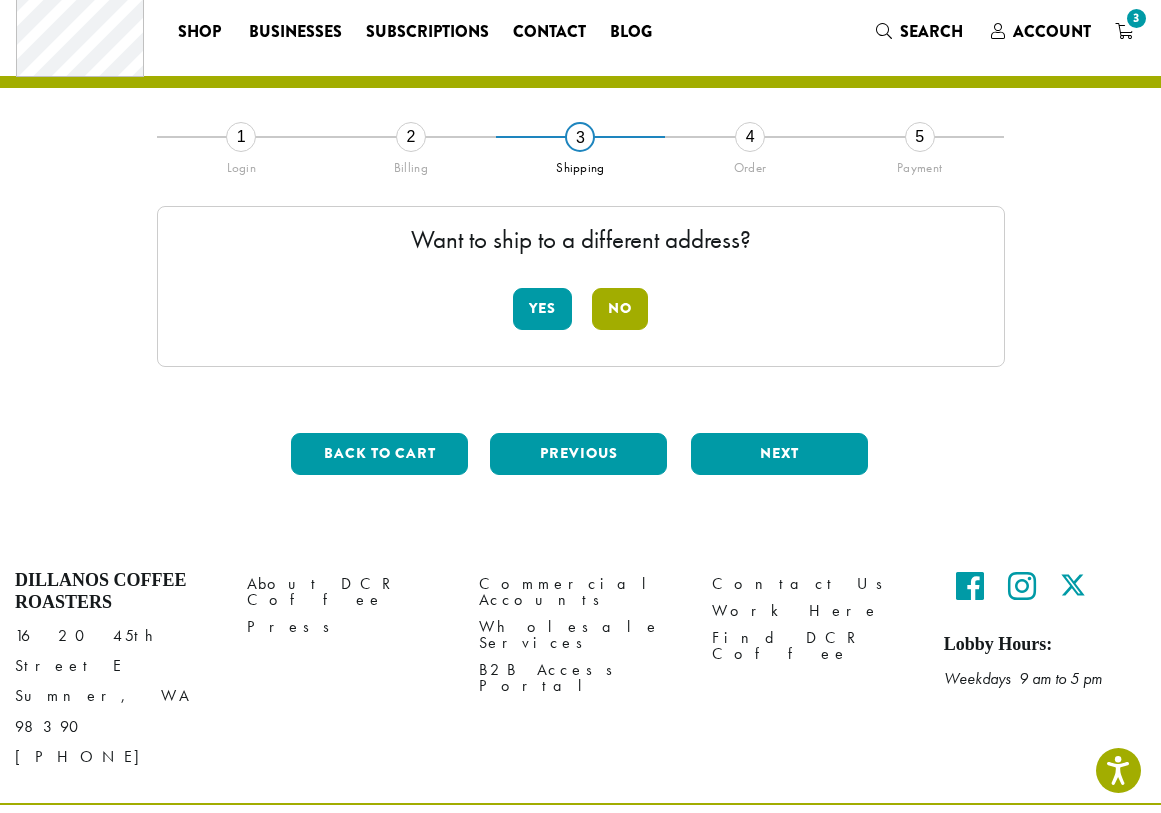 click on "No" at bounding box center (620, 309) 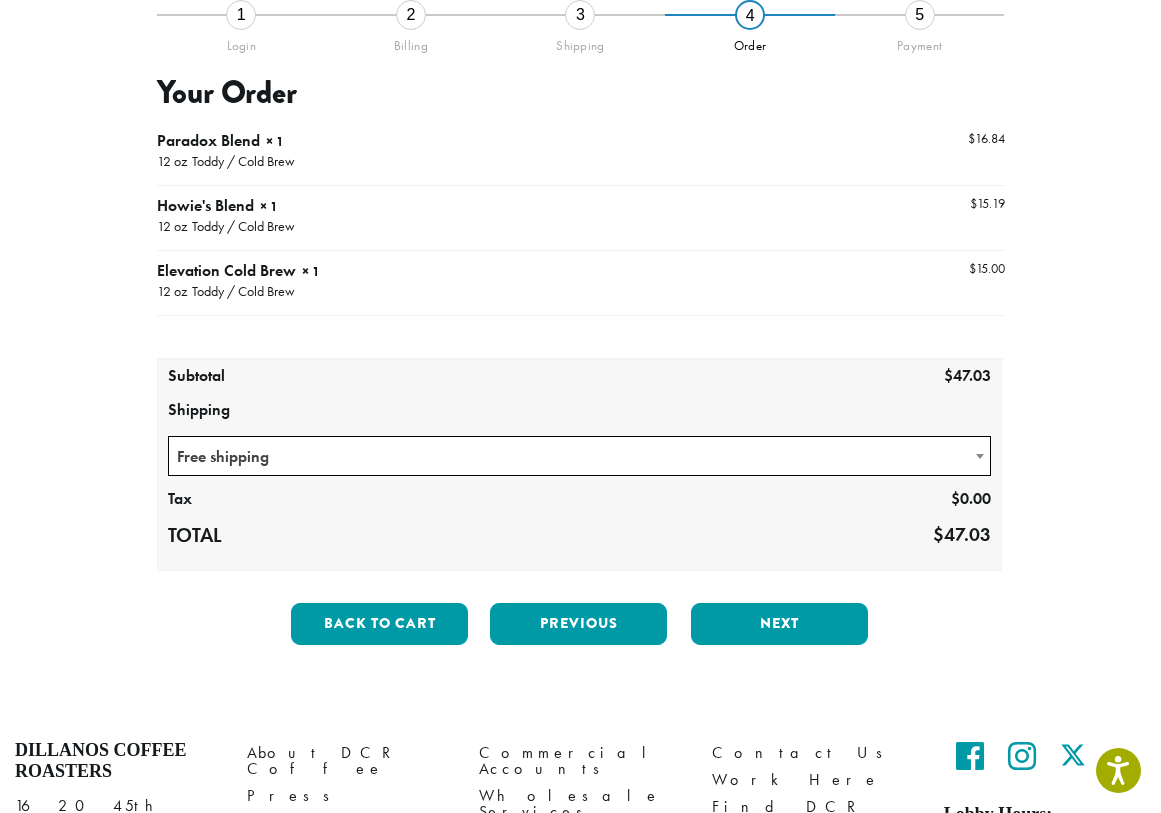 scroll, scrollTop: 340, scrollLeft: 0, axis: vertical 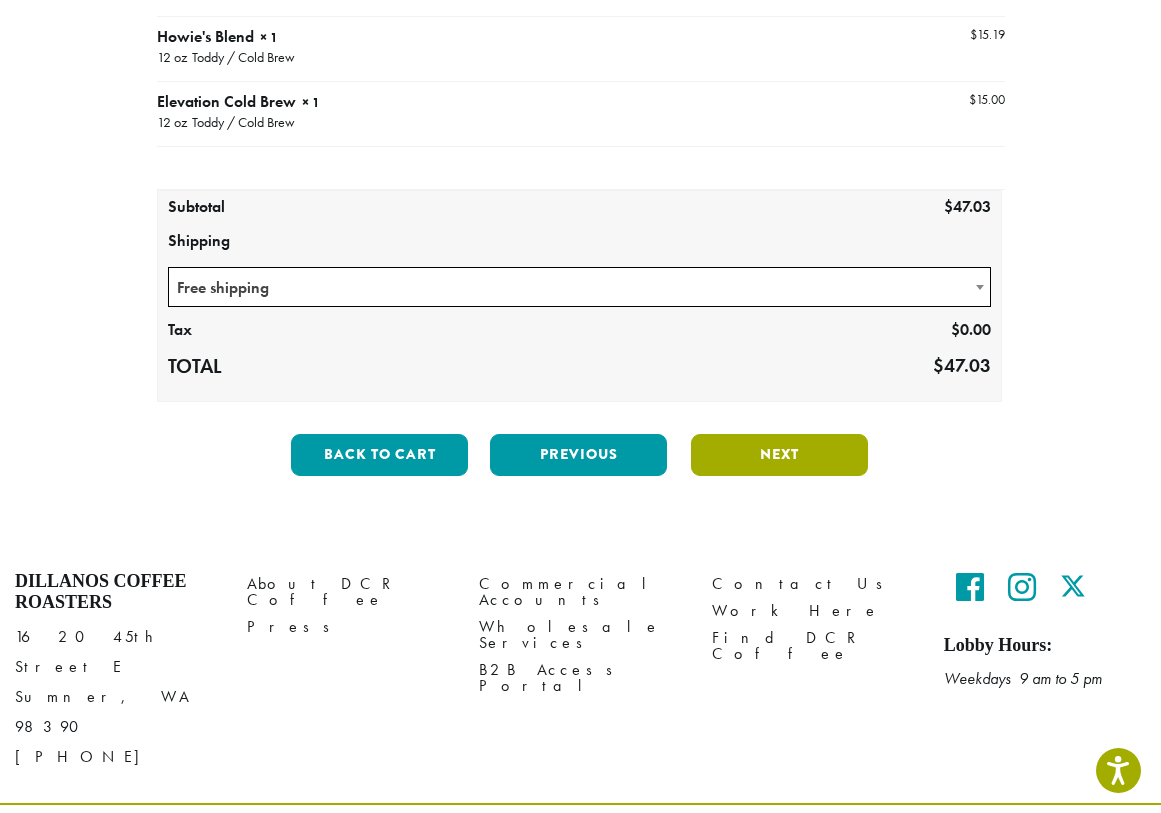 click on "Next" at bounding box center [779, 455] 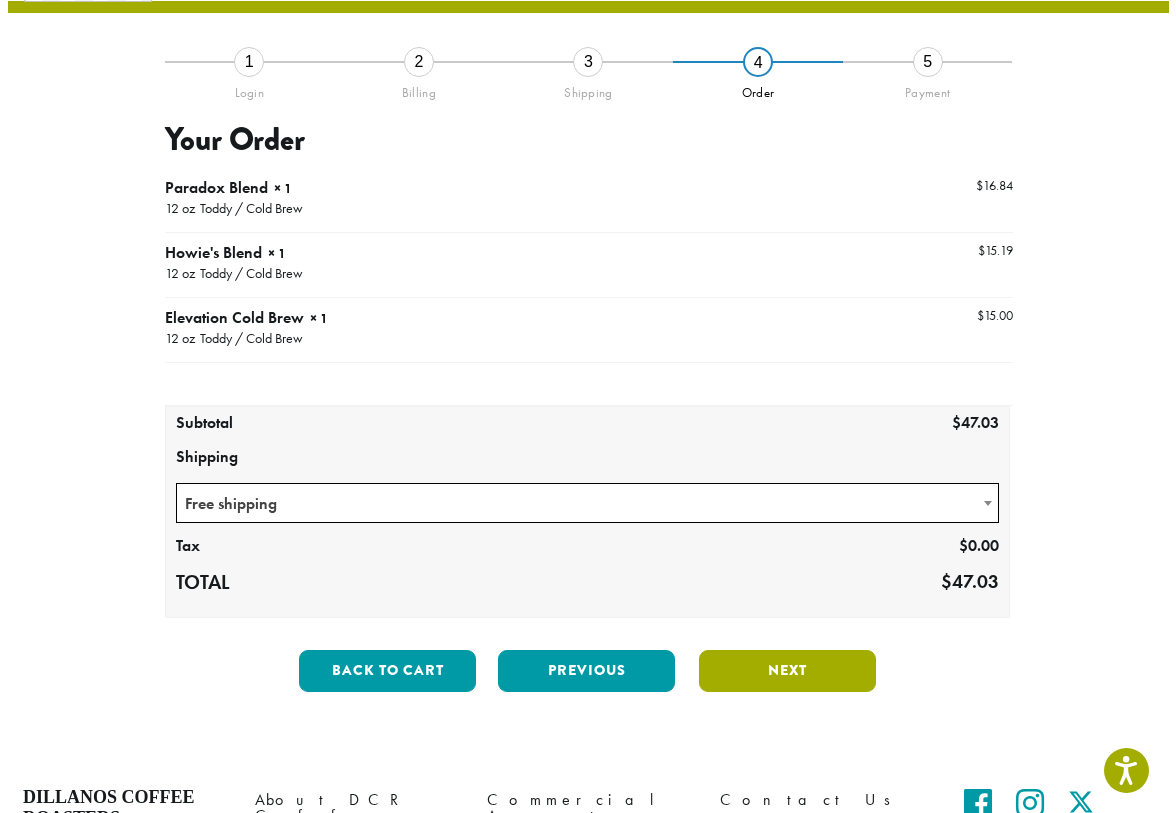 scroll, scrollTop: 115, scrollLeft: 0, axis: vertical 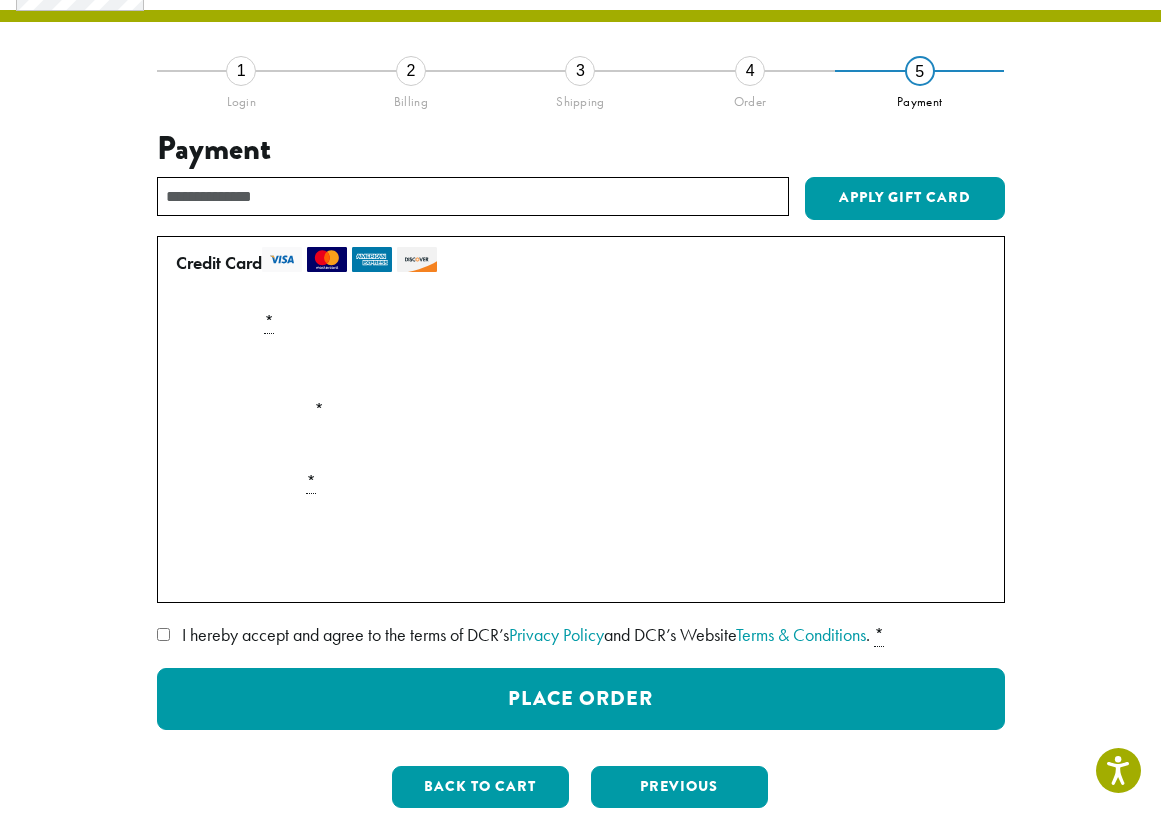 click on "Securely Save to Account" at bounding box center [277, 569] 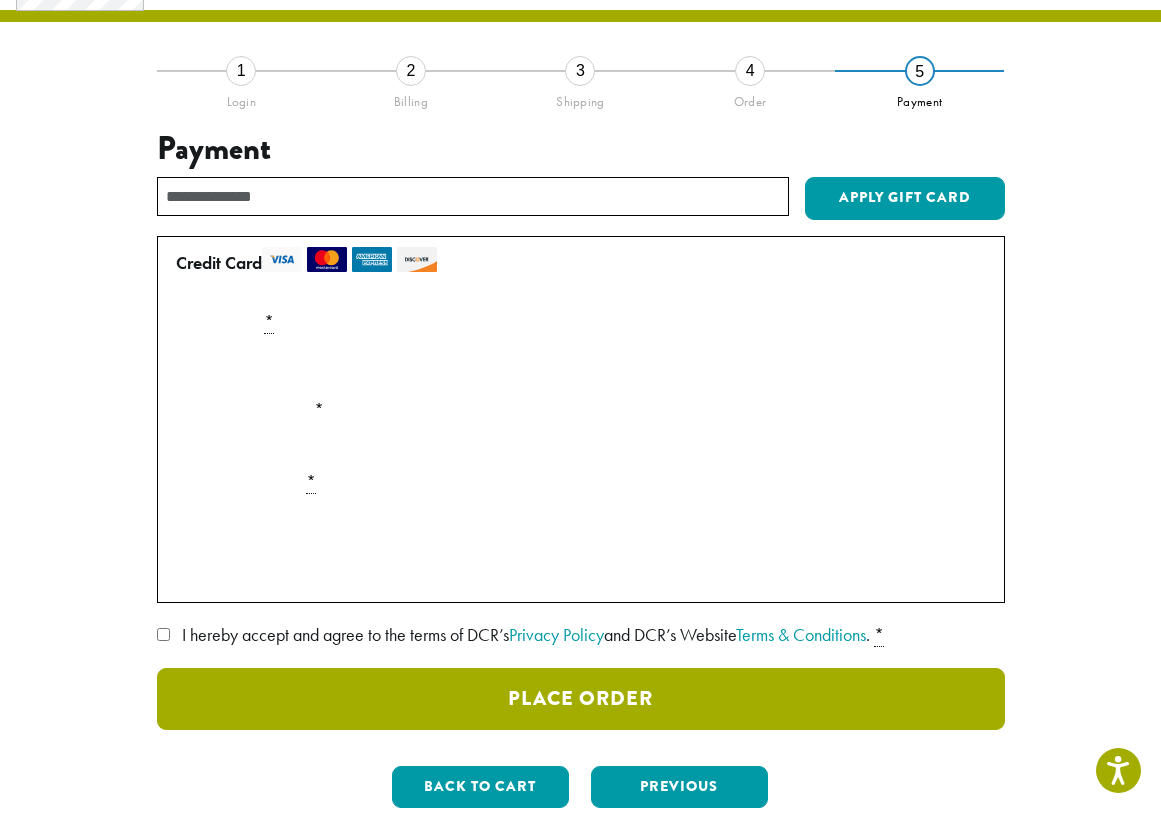 click on "Place Order" at bounding box center (581, 699) 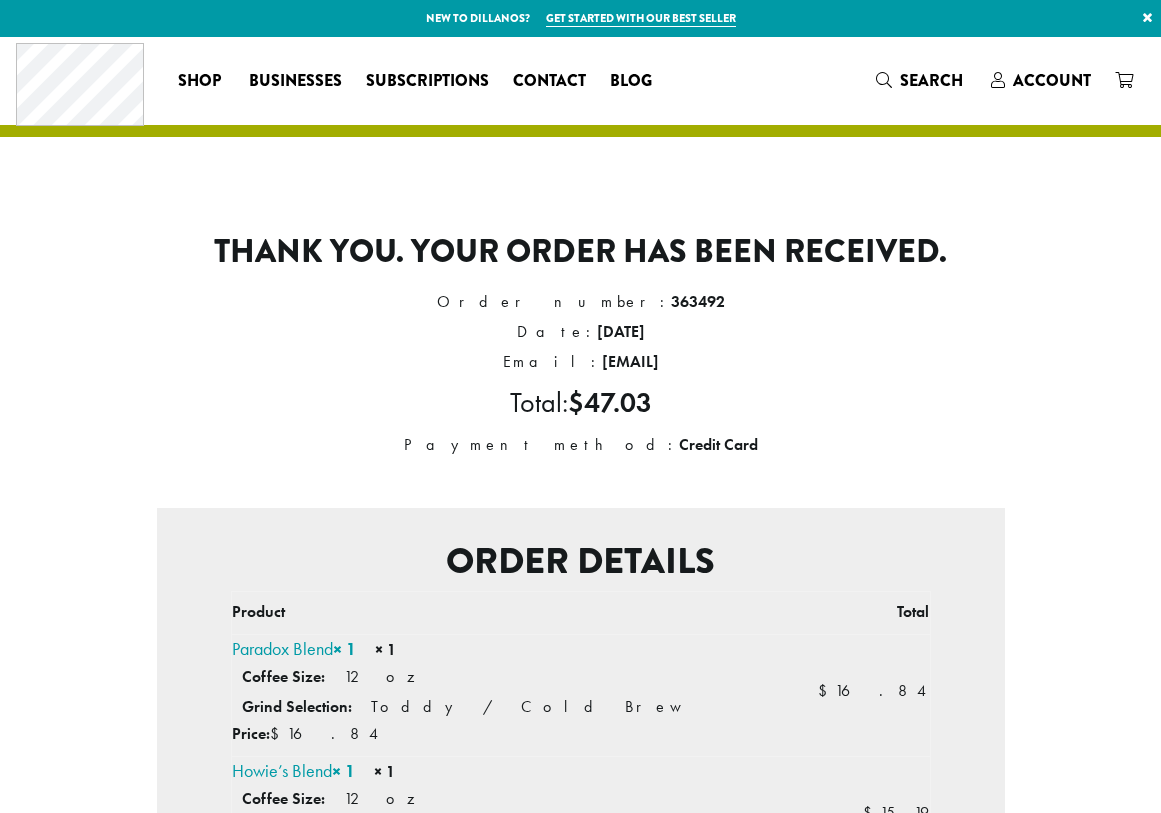 scroll, scrollTop: 0, scrollLeft: 0, axis: both 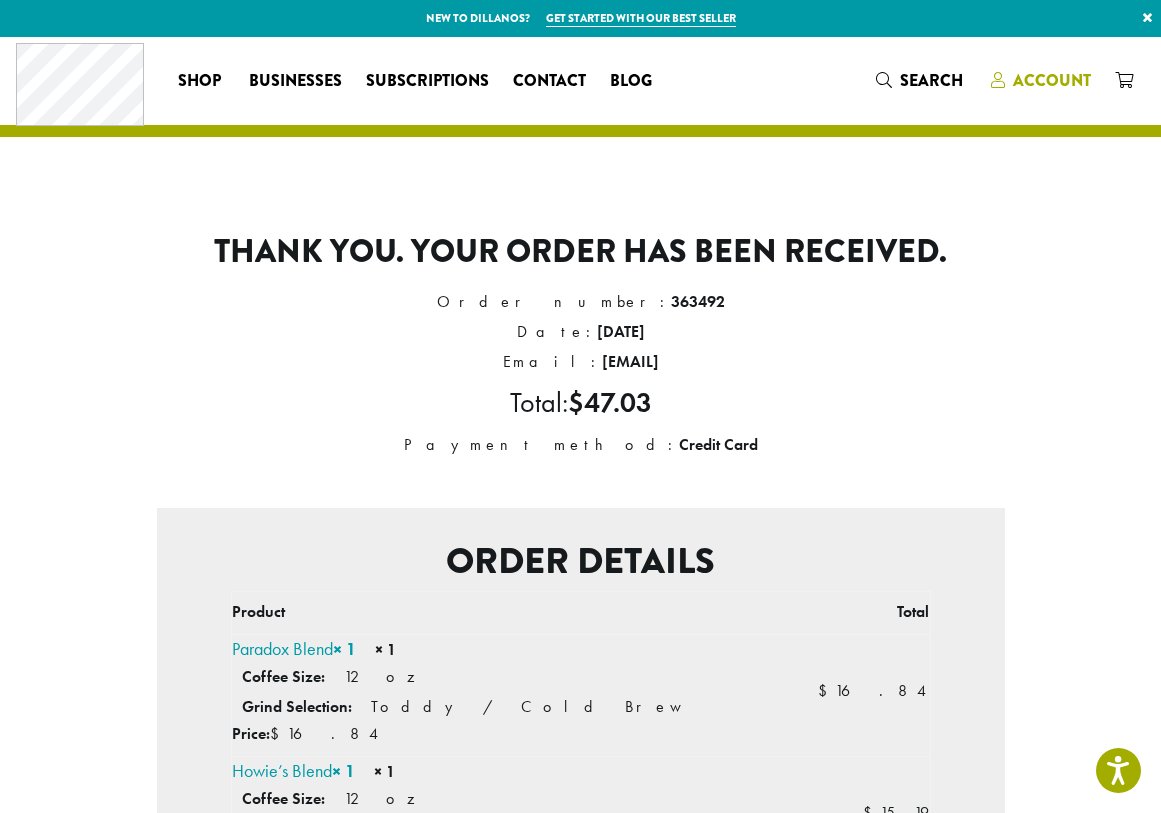 click on "Account" at bounding box center [1052, 80] 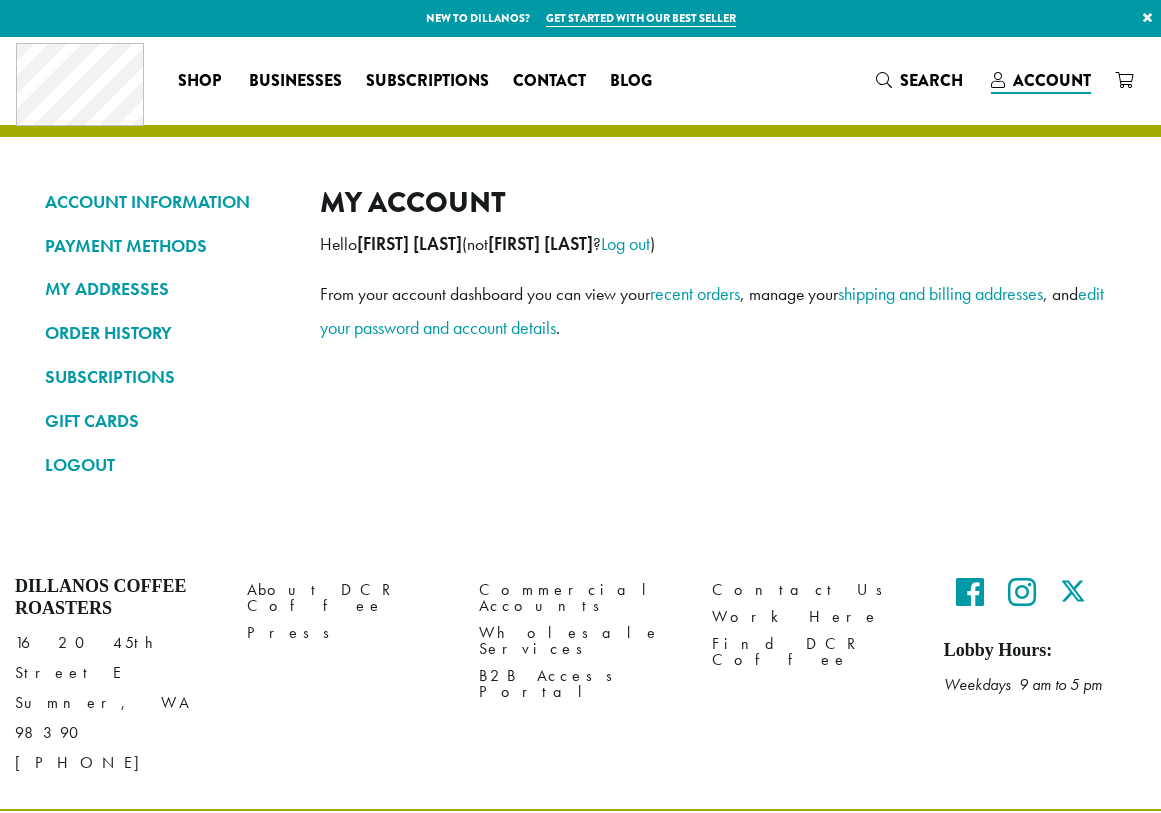 scroll, scrollTop: 0, scrollLeft: 0, axis: both 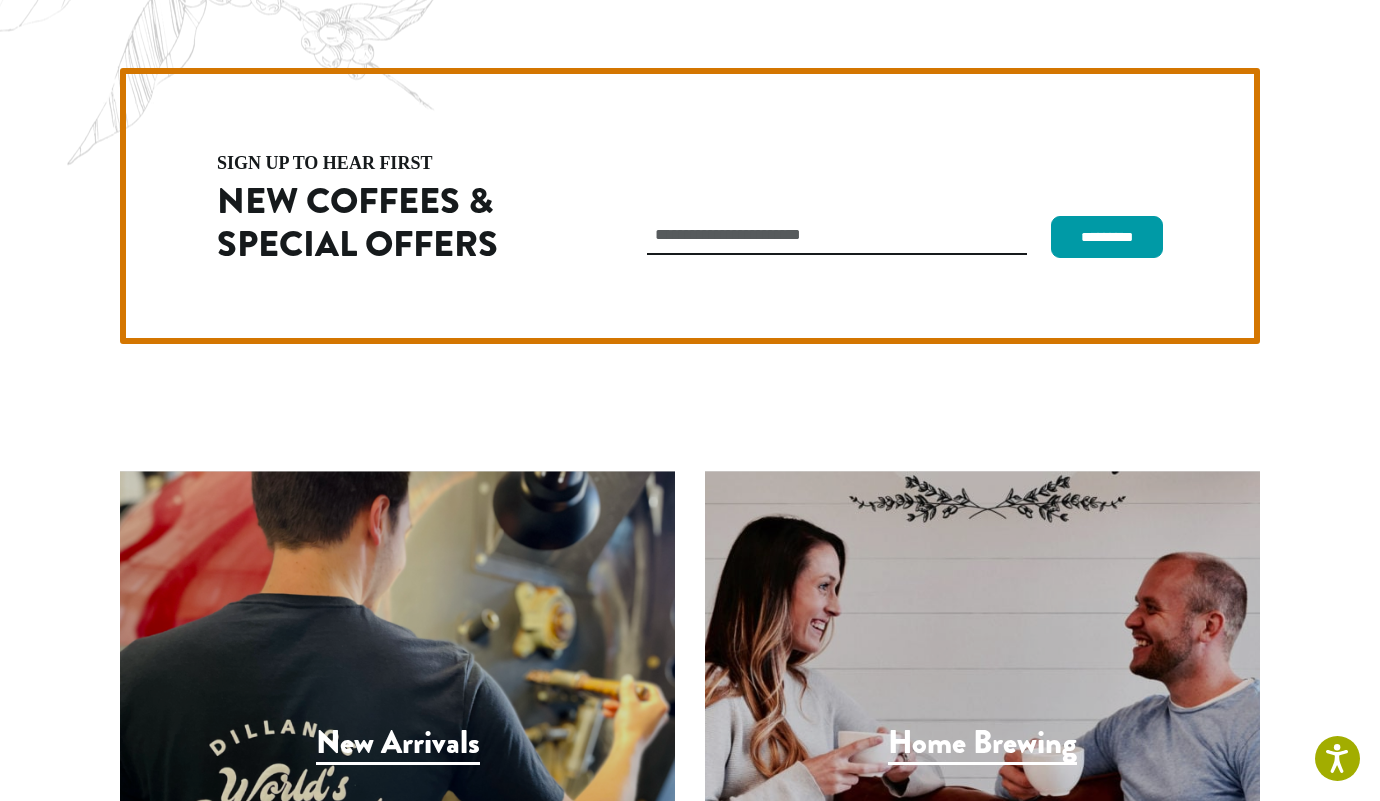 click on "Work Here" at bounding box center [990, 1761] 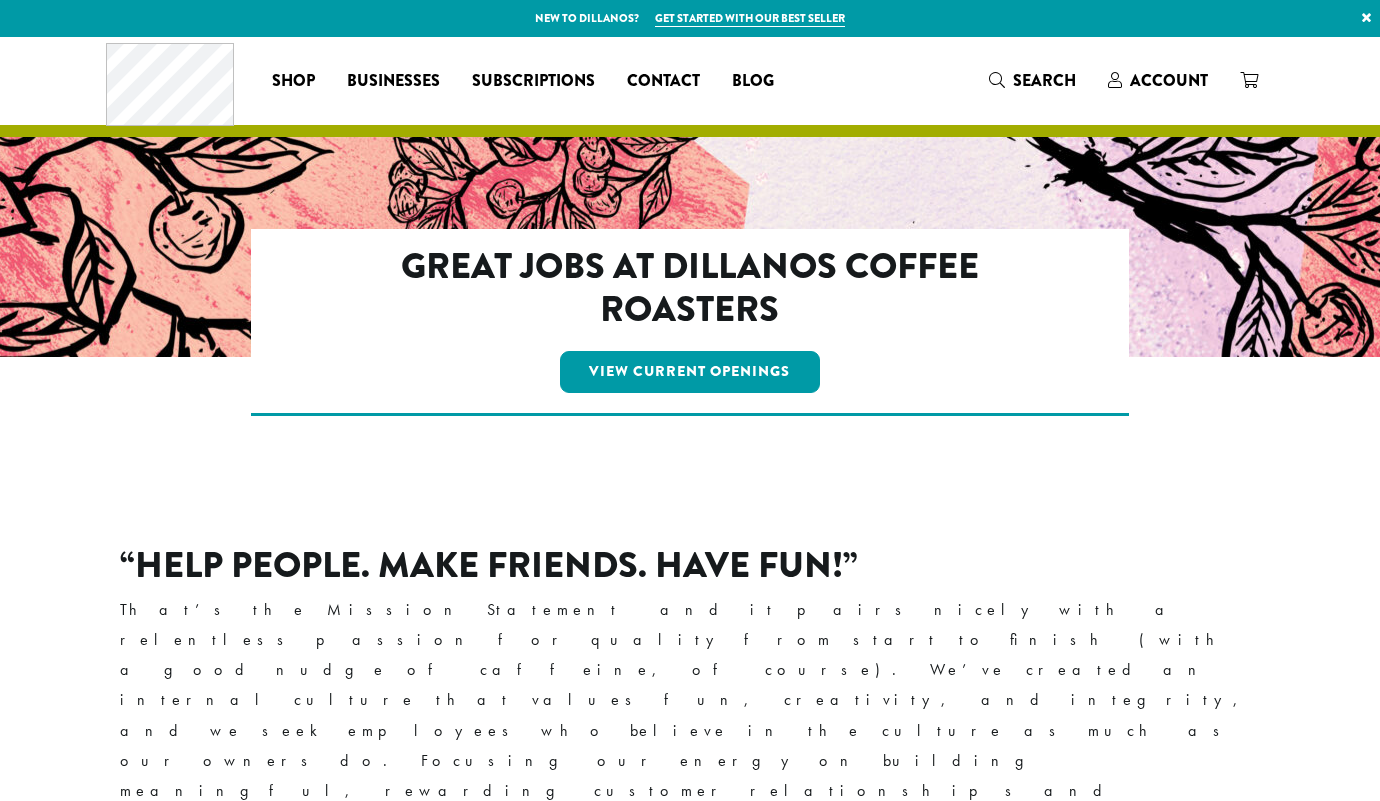 scroll, scrollTop: 0, scrollLeft: 0, axis: both 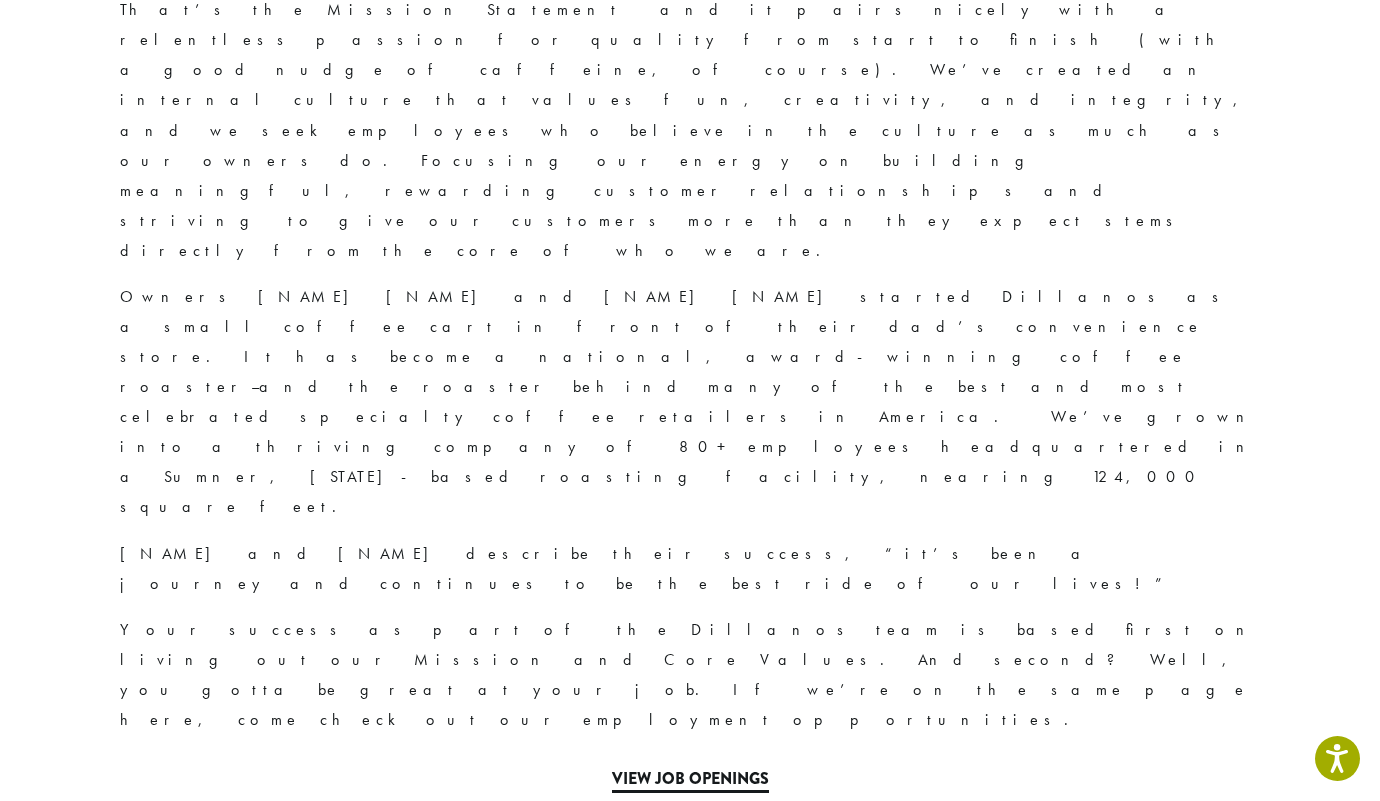 click on "View Job Openings" at bounding box center (690, 780) 